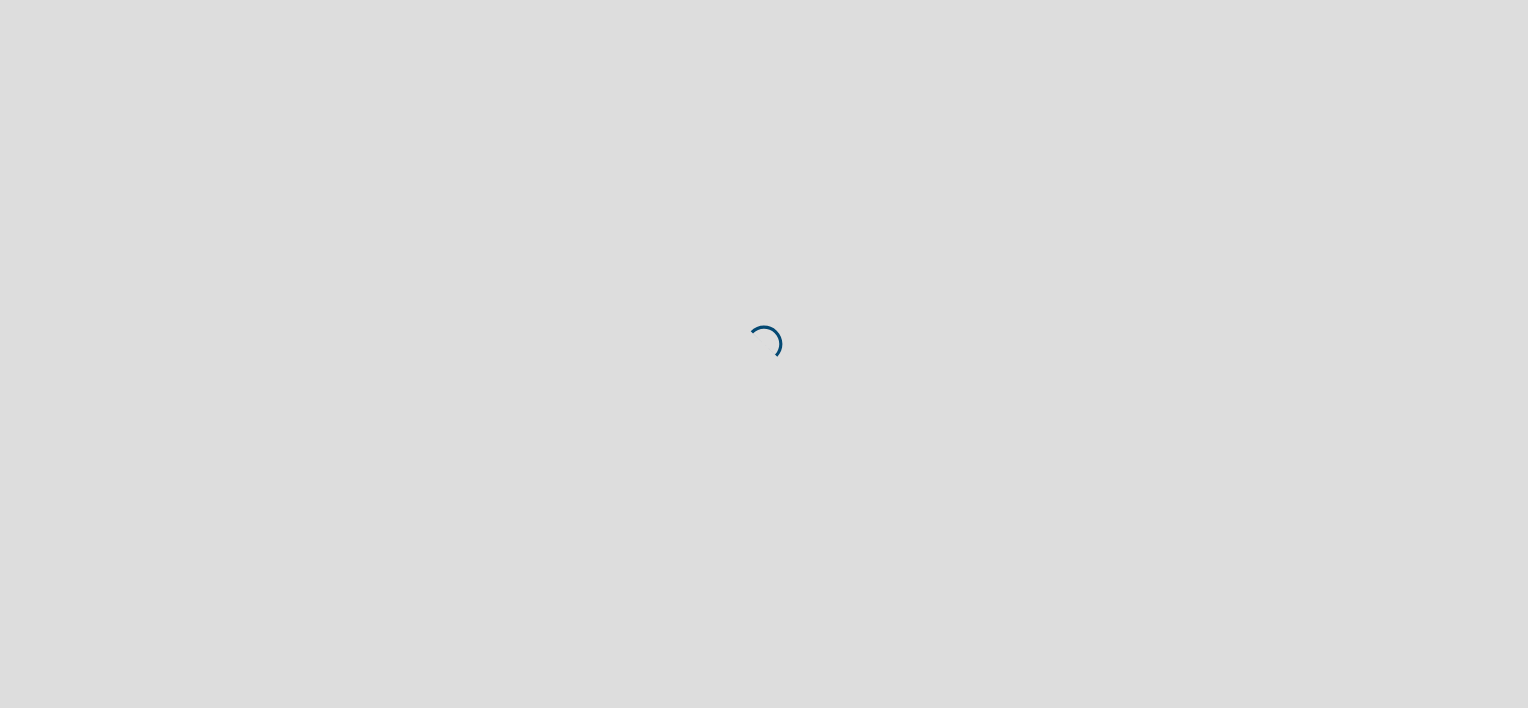 scroll, scrollTop: 0, scrollLeft: 0, axis: both 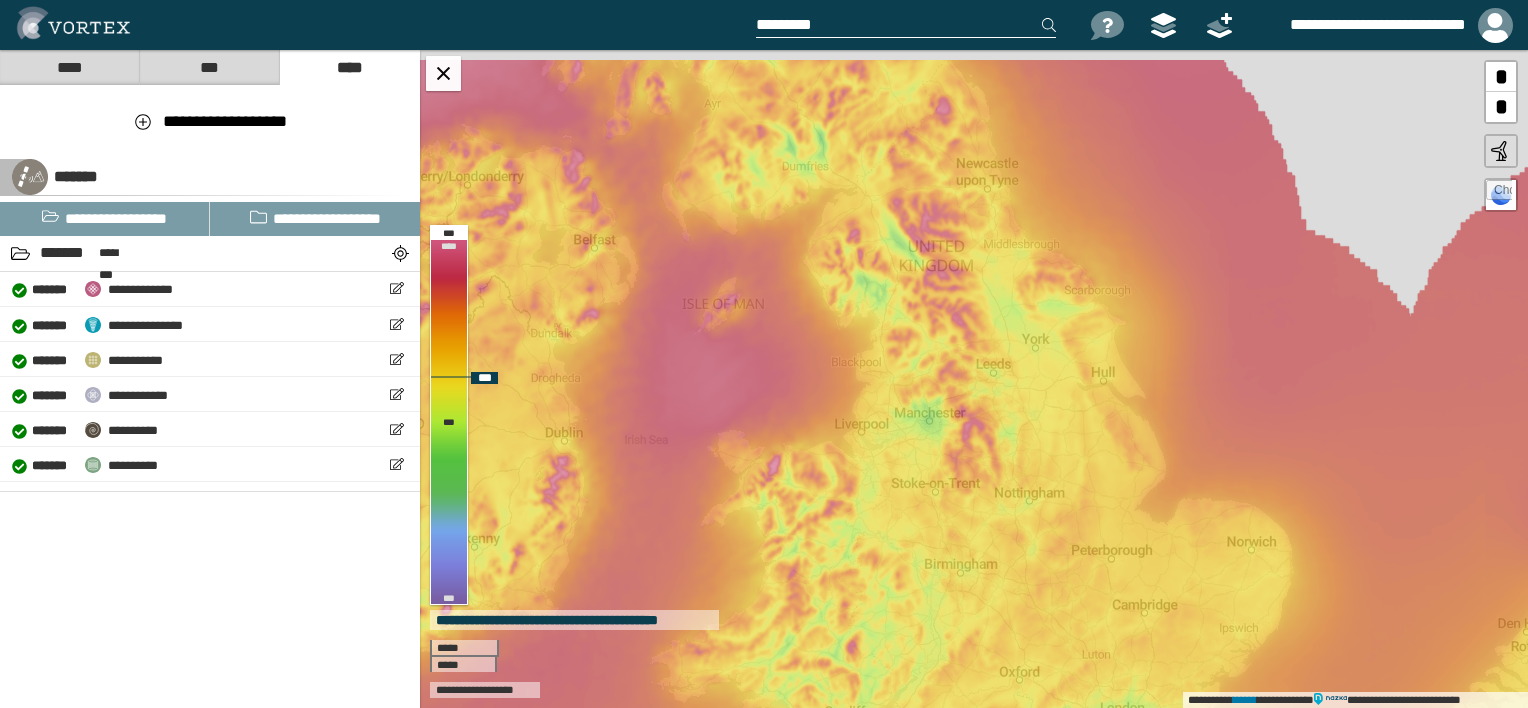click on "**********" at bounding box center [974, 379] 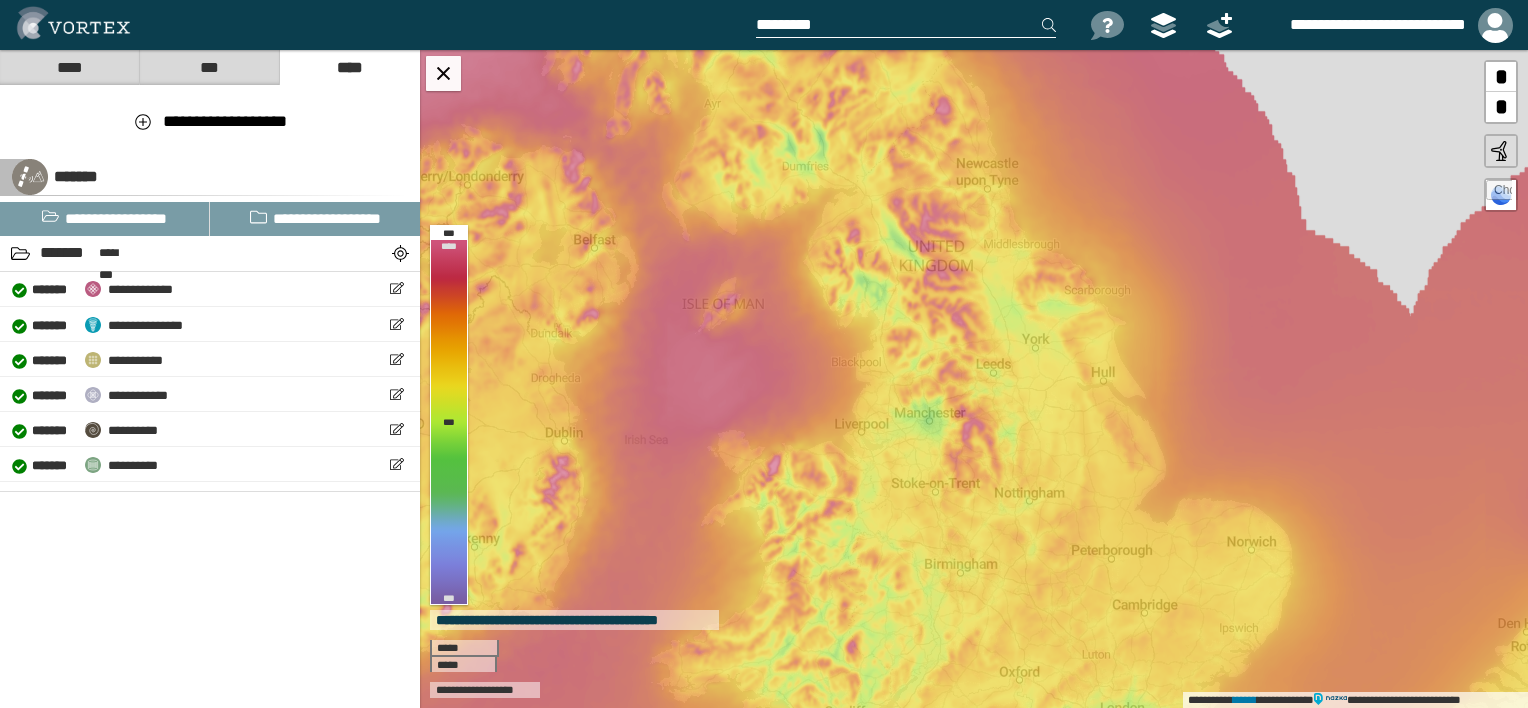 click at bounding box center [906, 25] 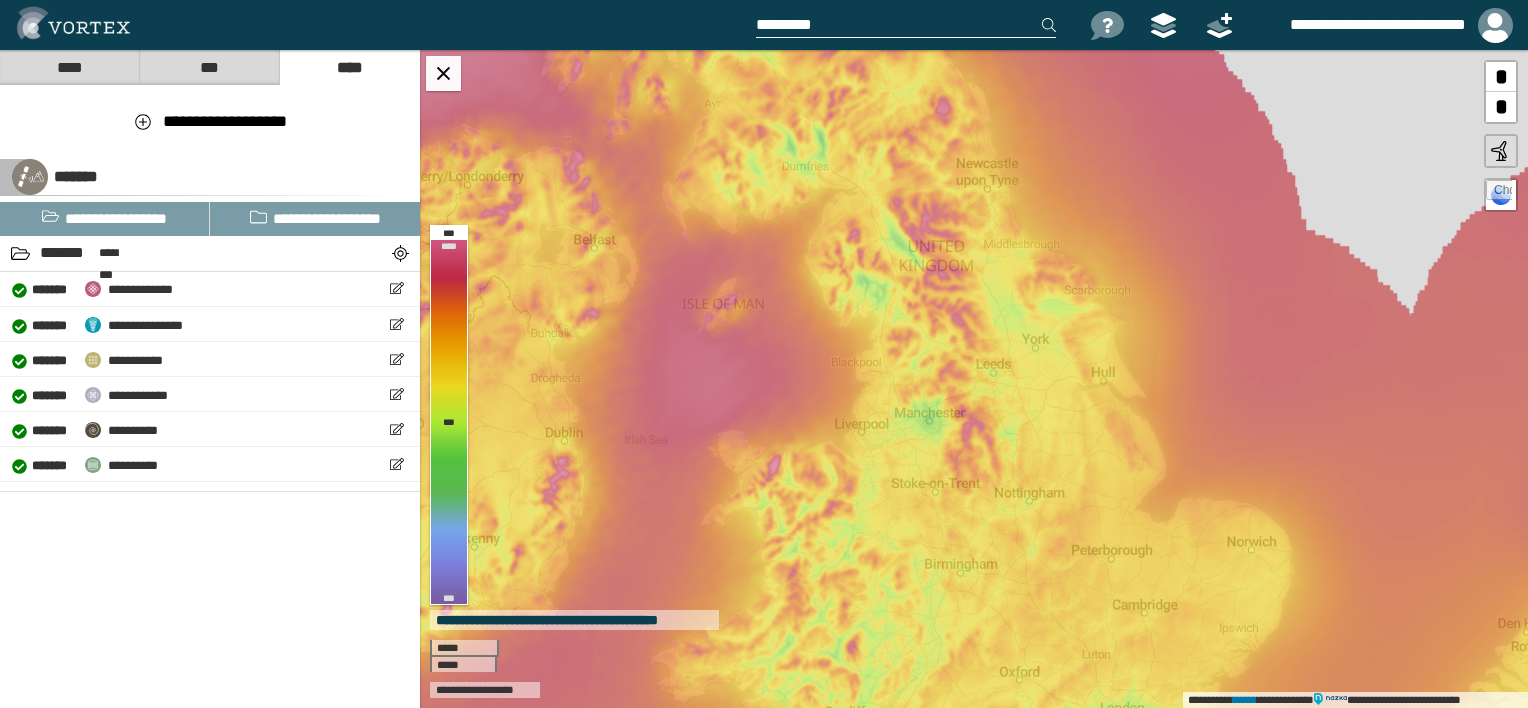 paste on "**********" 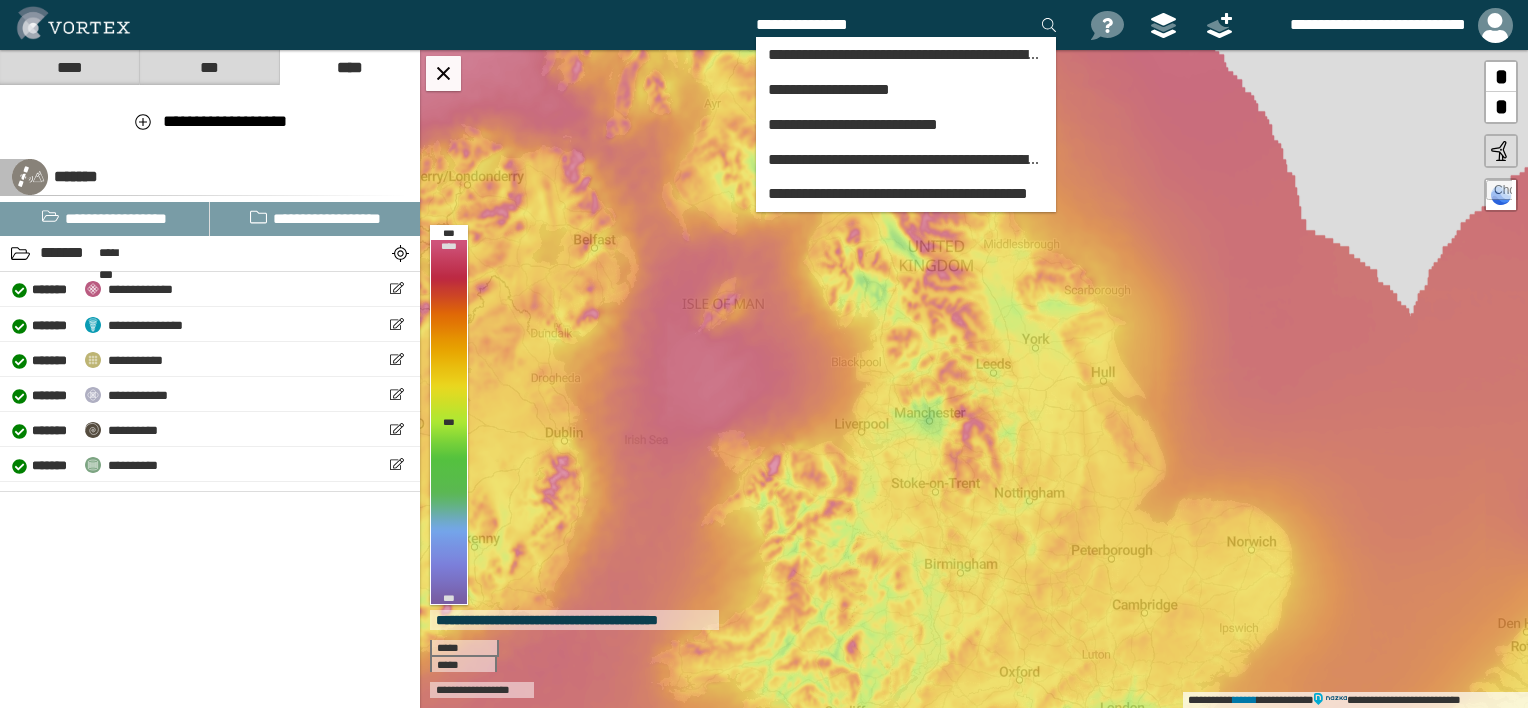 paste on "**********" 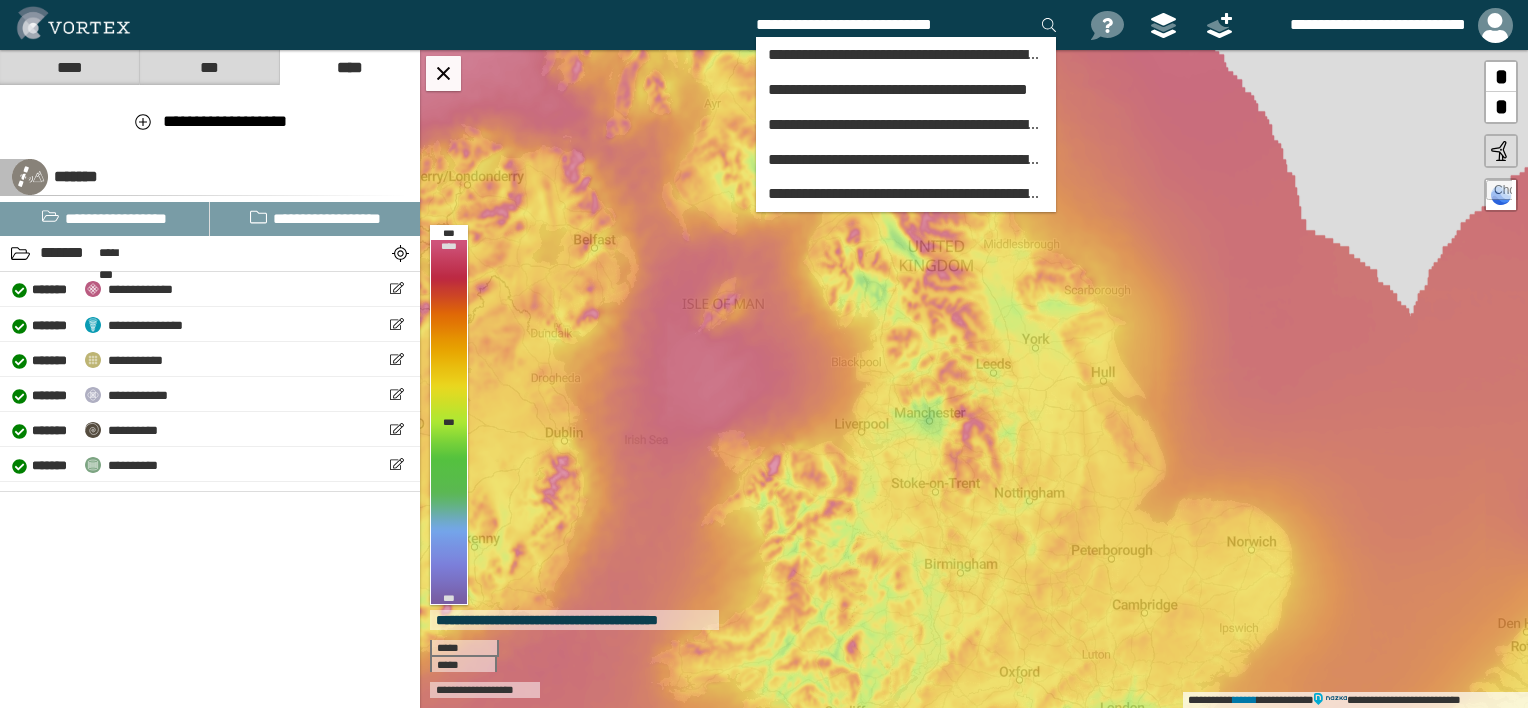 click on "[FIRST] [LAST] [STREET] [CITY], [STATE] [ZIP] [COUNTRY] [PHONE]" at bounding box center [906, 112] 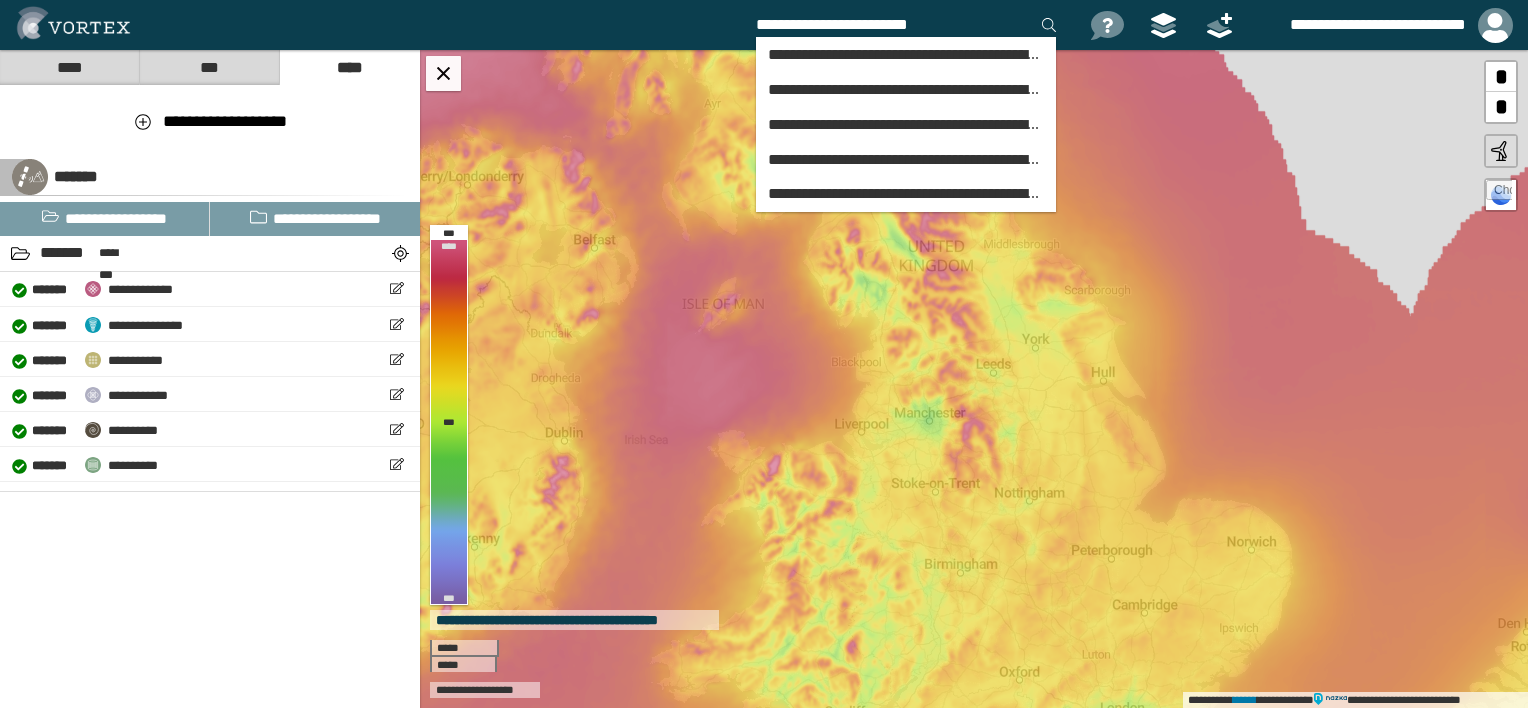 click on "**********" at bounding box center (906, 25) 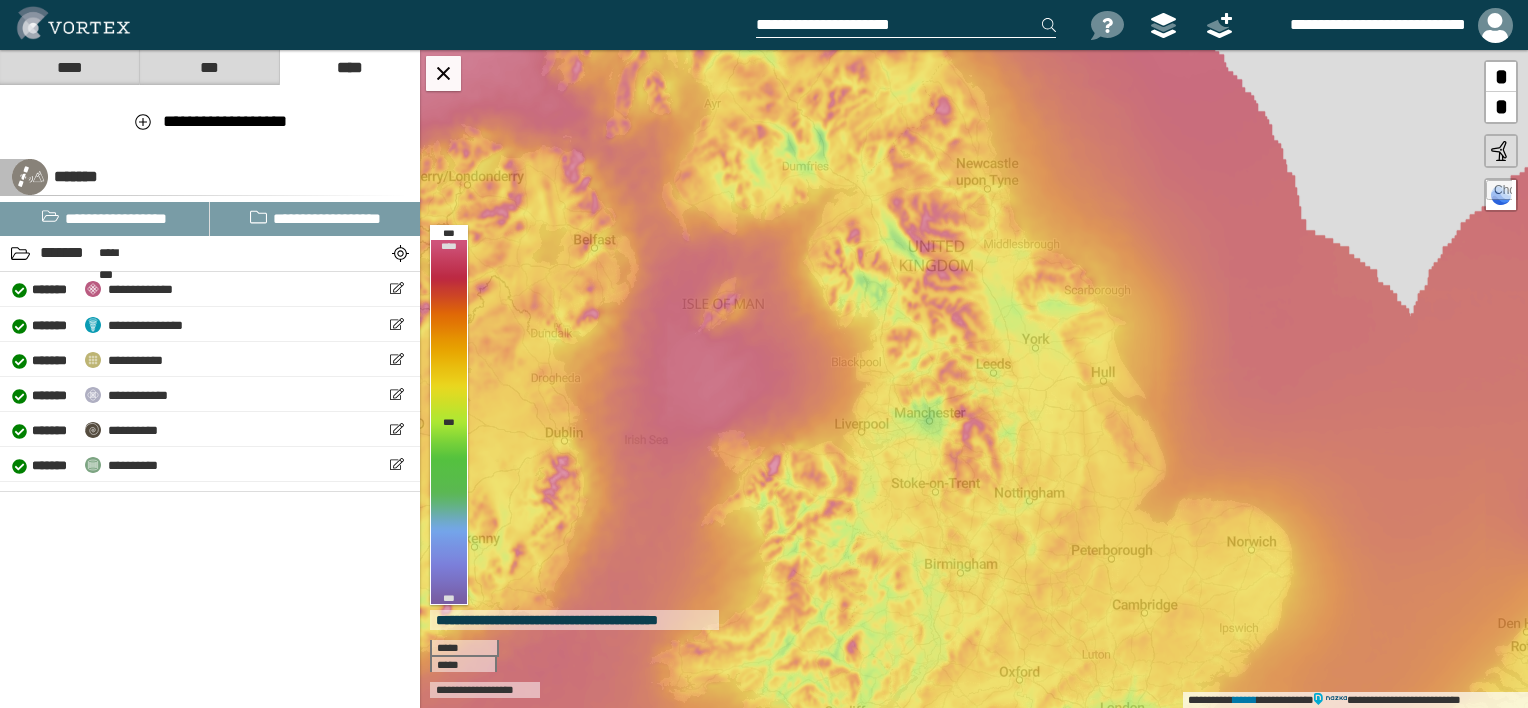 drag, startPoint x: 939, startPoint y: 32, endPoint x: 506, endPoint y: 37, distance: 433.02887 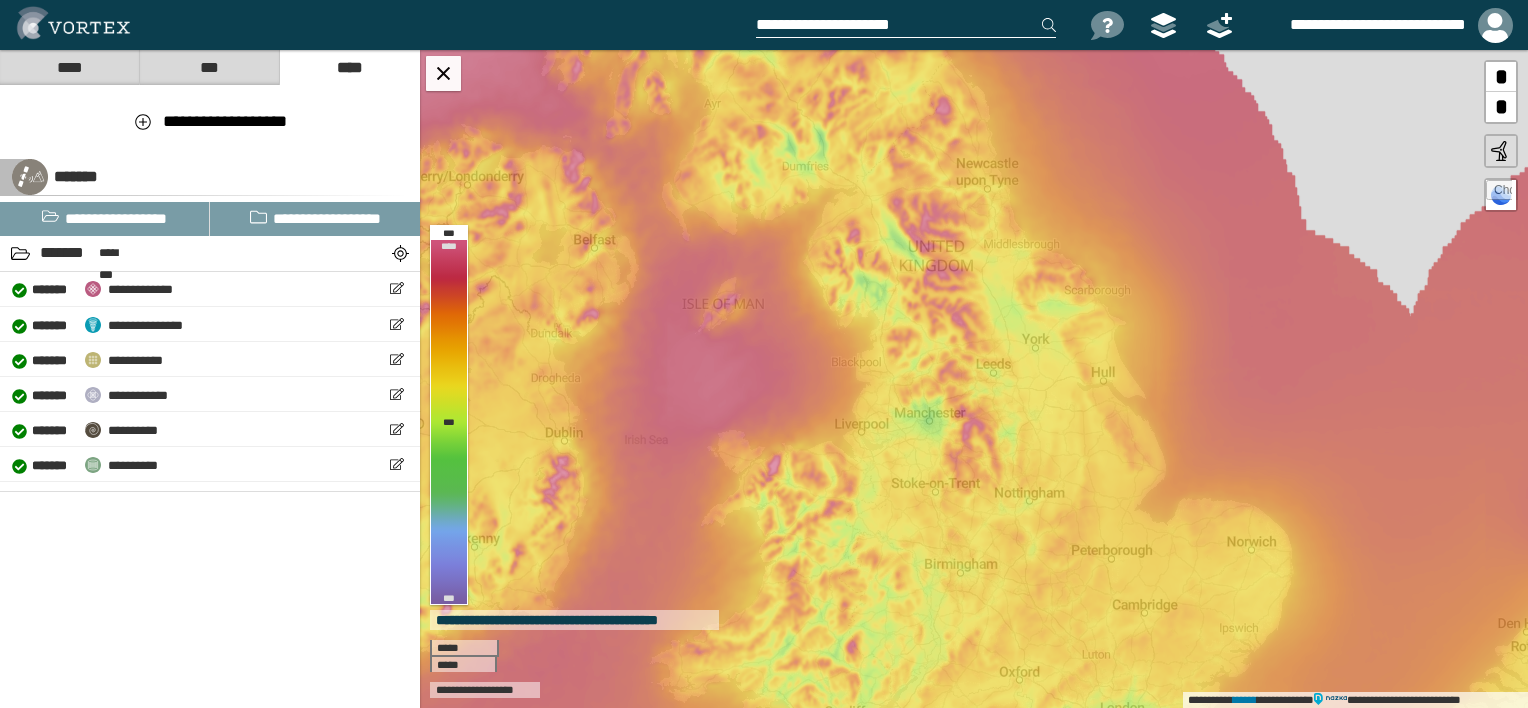 paste 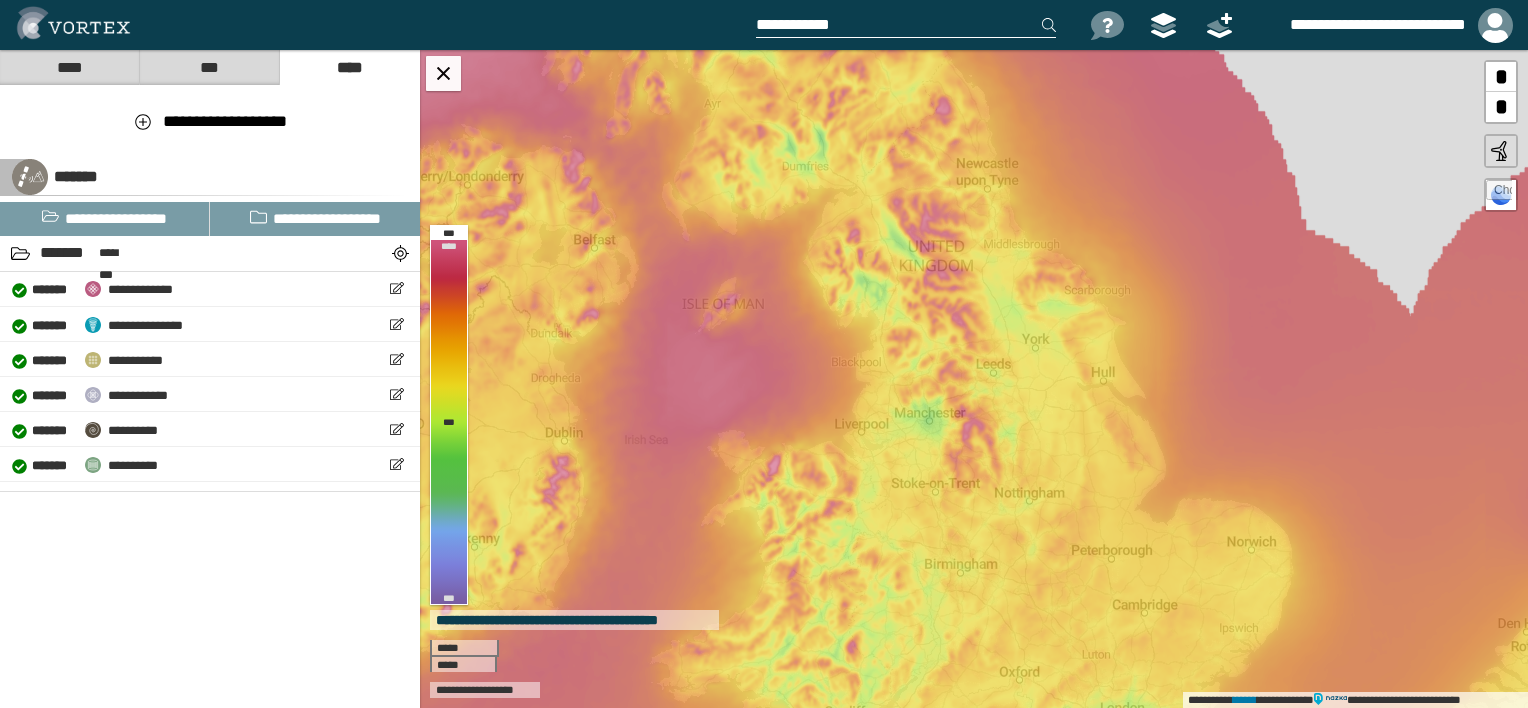 paste on "**********" 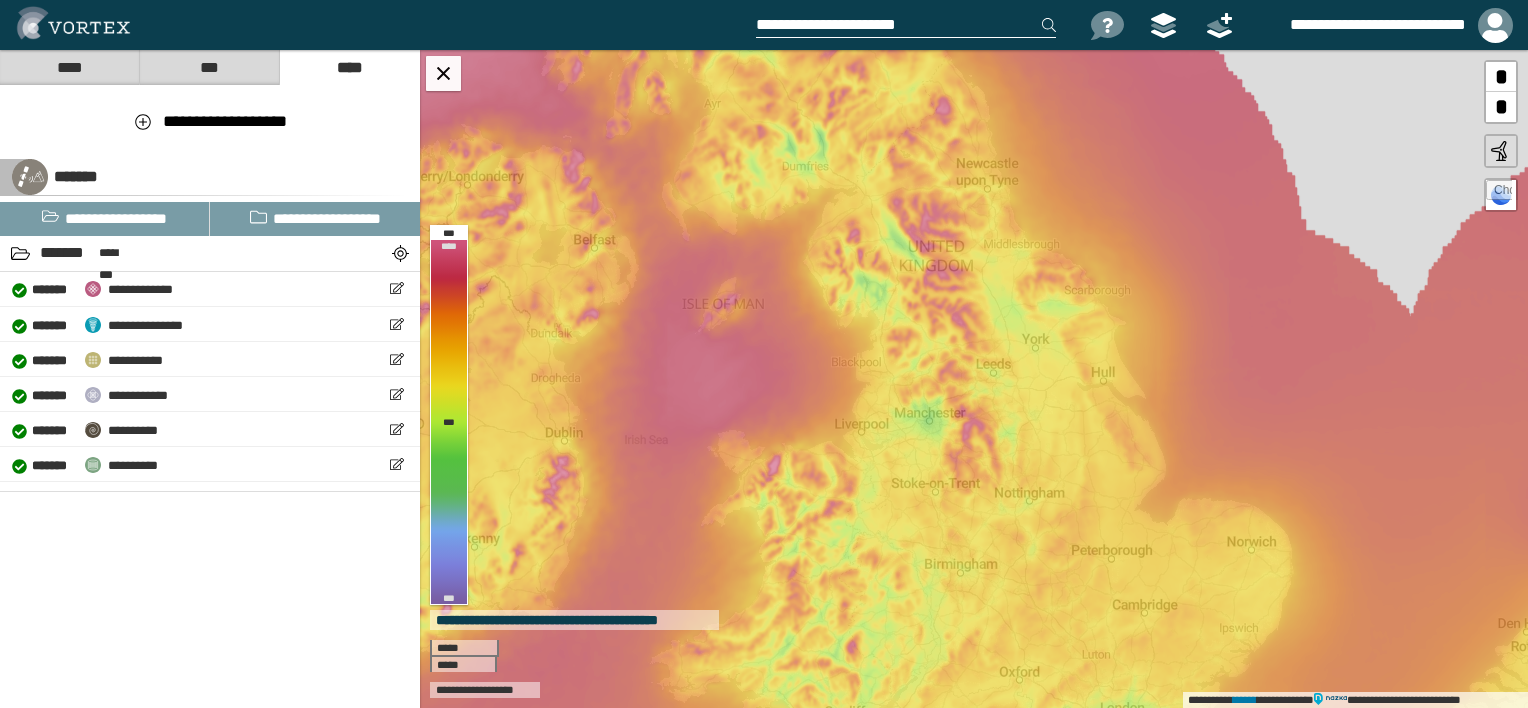 click on "**********" at bounding box center (906, 25) 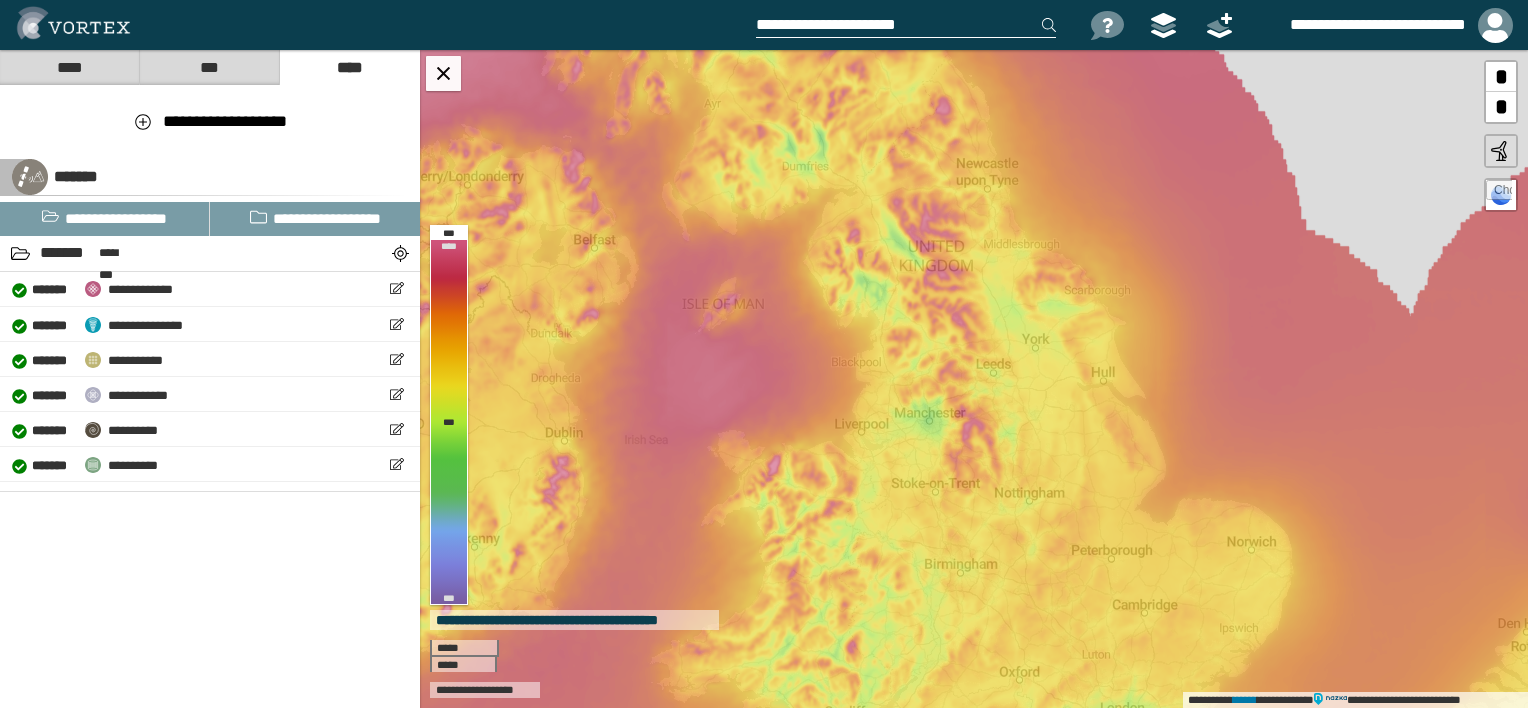 click on "**********" at bounding box center (906, 25) 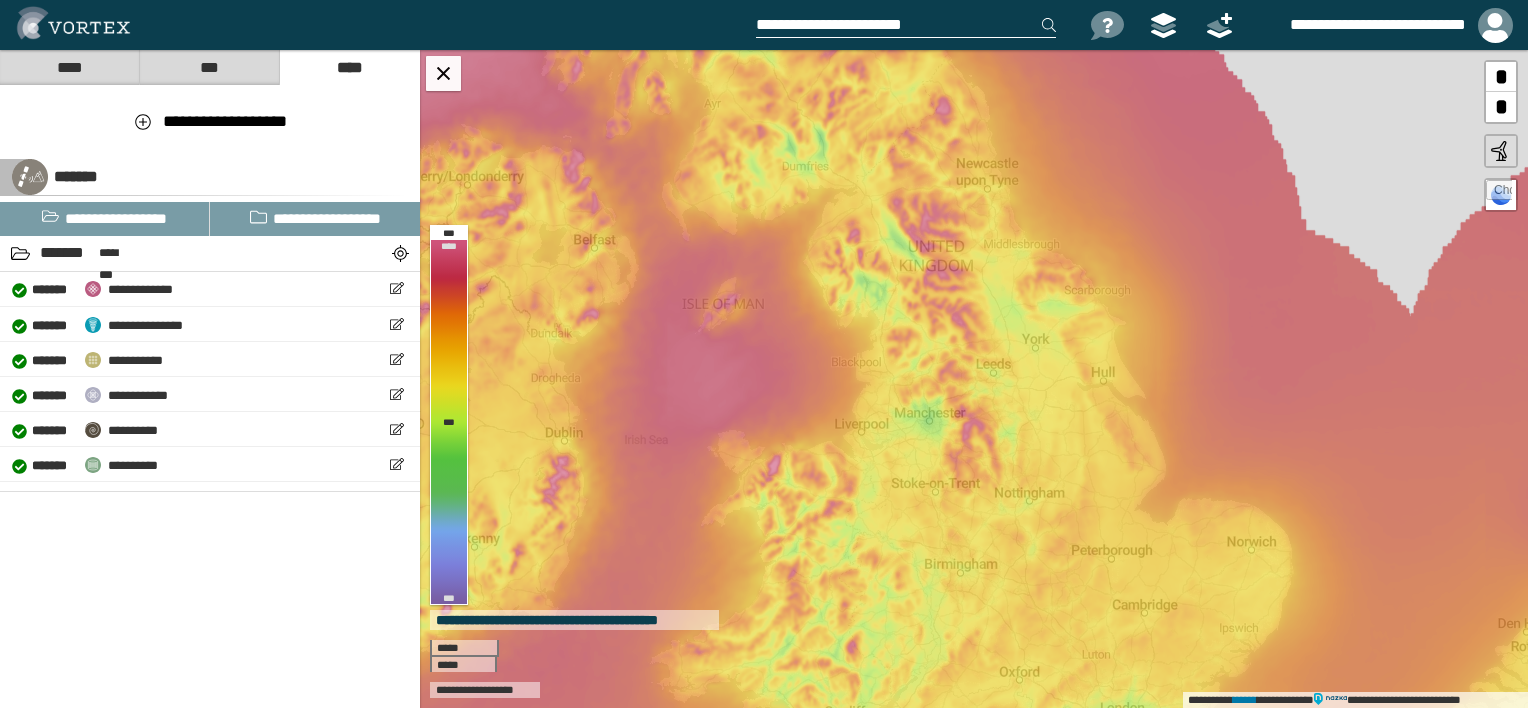 click on "**********" at bounding box center (906, 25) 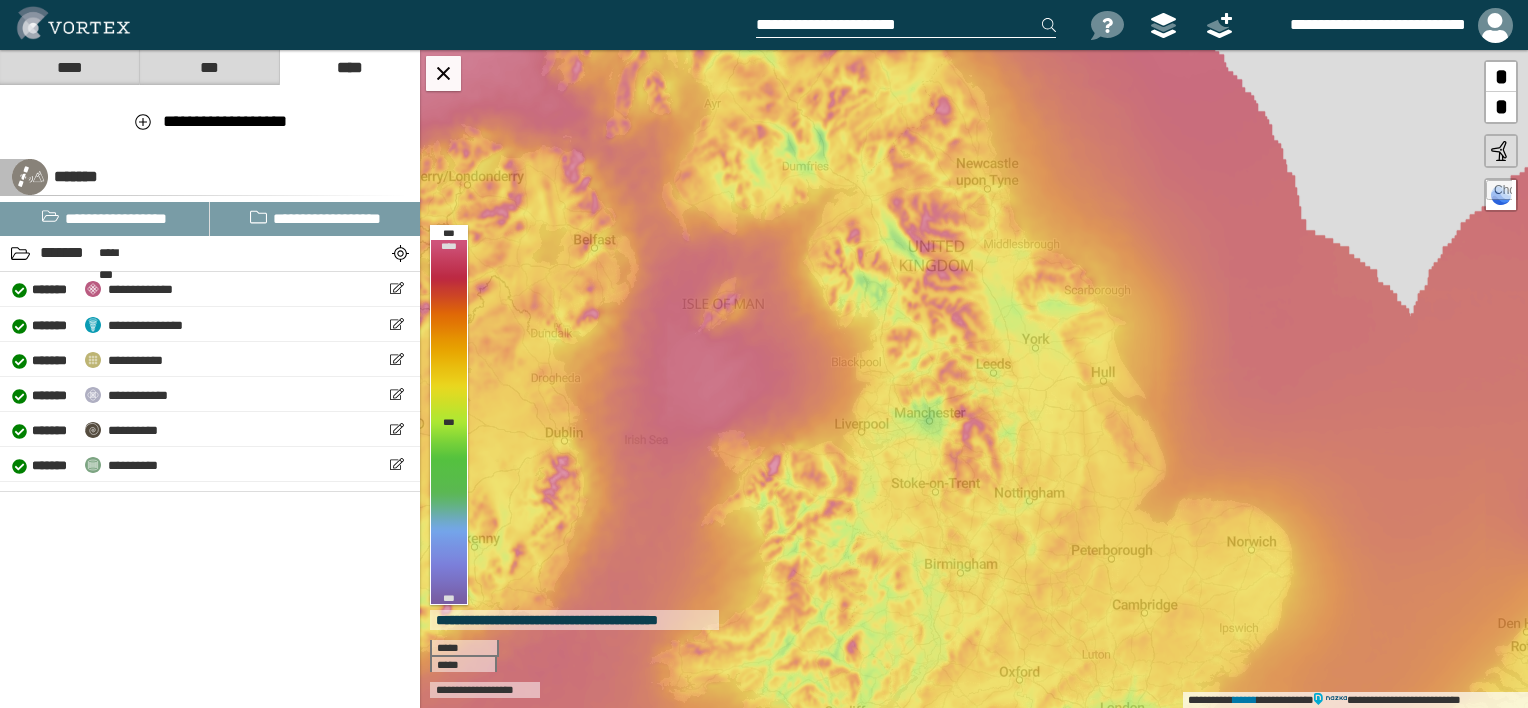 click on "**********" at bounding box center [906, 25] 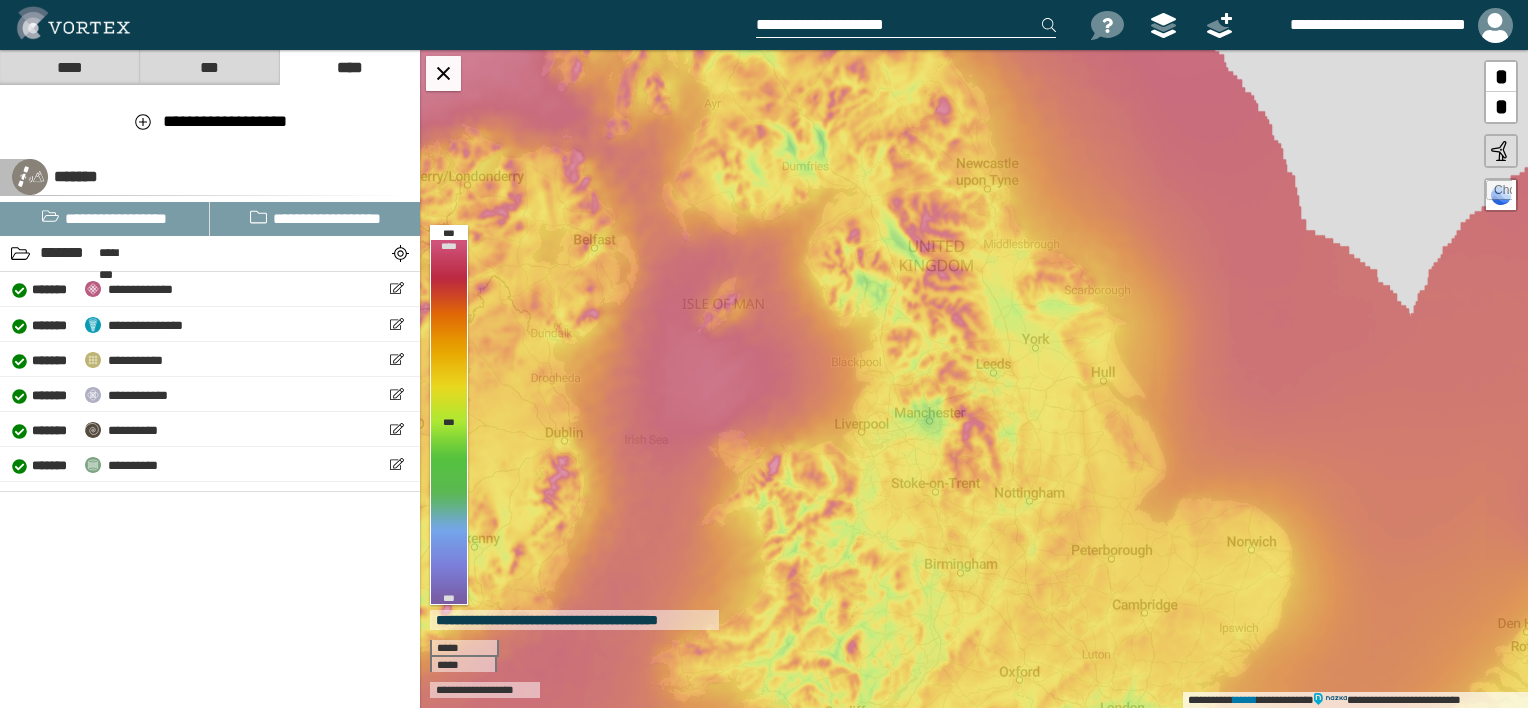 click on "**********" at bounding box center (906, 25) 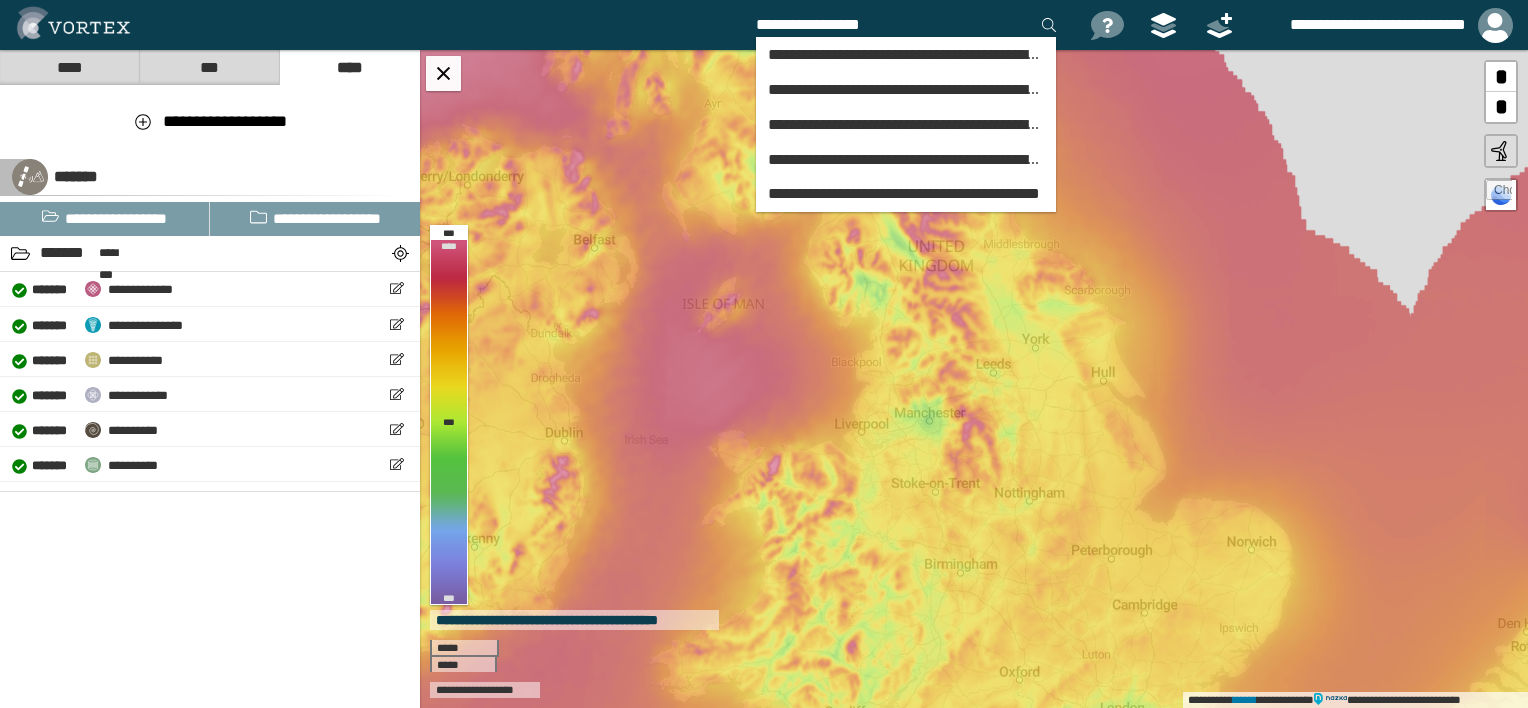 click on "[FIRST] [LAST] [STREET] [CITY], [STATE] [ZIP] [COUNTRY] [PHONE]" at bounding box center [906, 112] 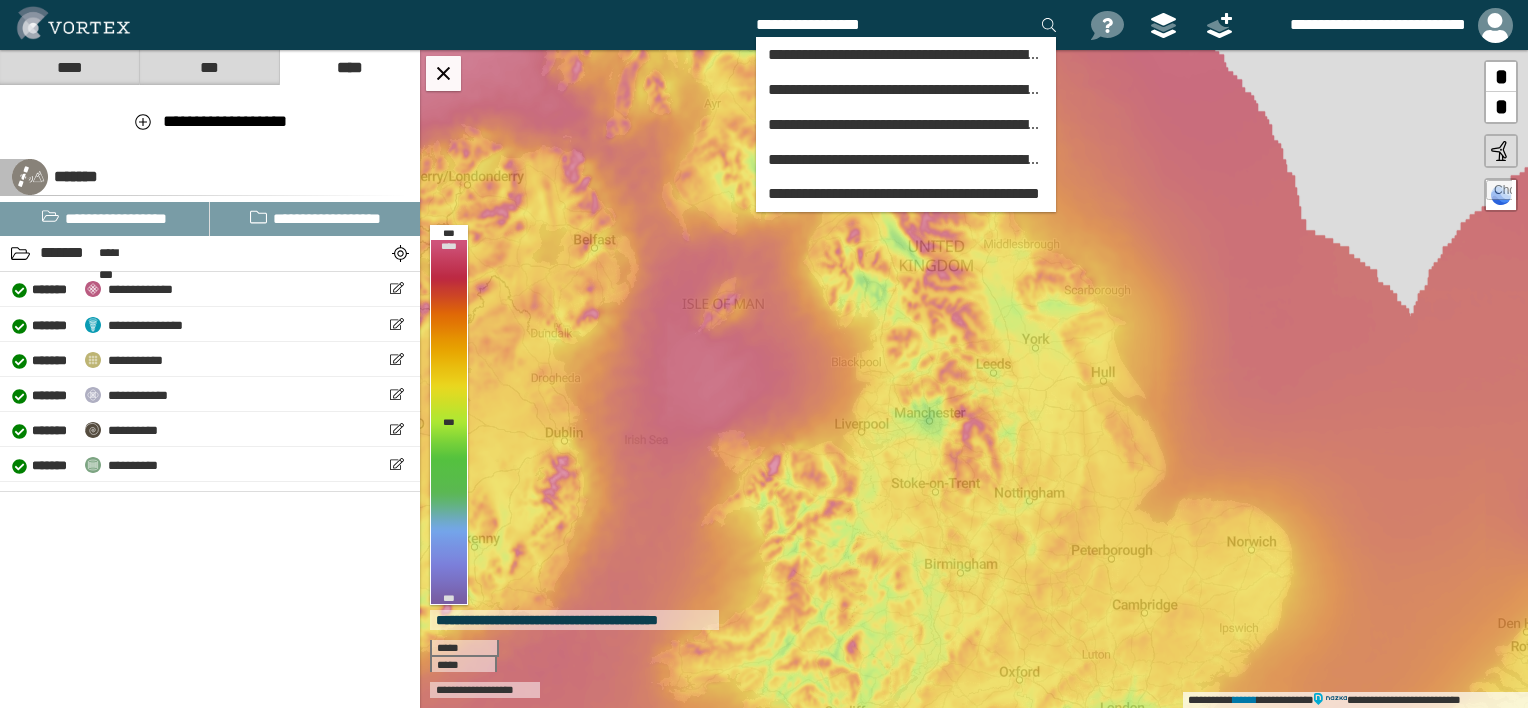 drag, startPoint x: 868, startPoint y: 24, endPoint x: 736, endPoint y: 17, distance: 132.18547 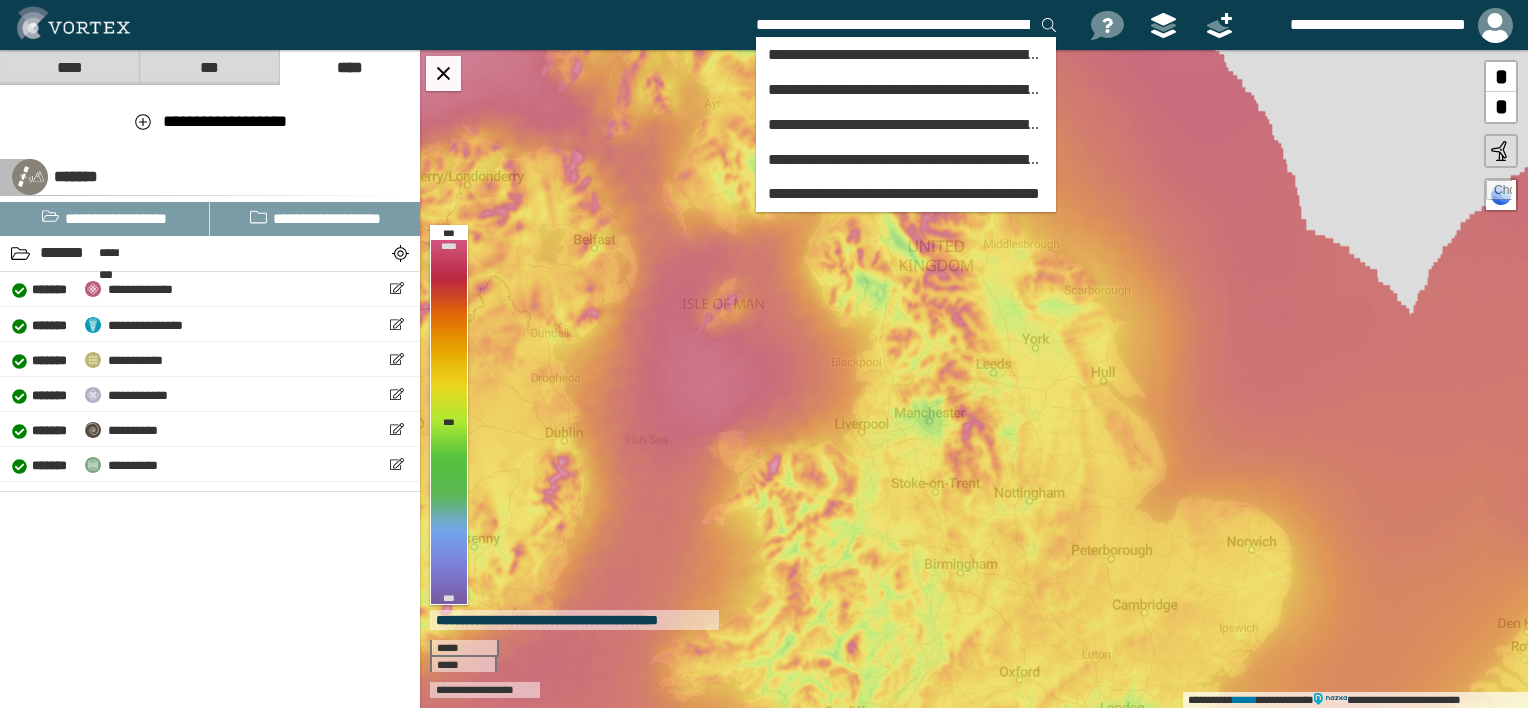 scroll, scrollTop: 0, scrollLeft: 63, axis: horizontal 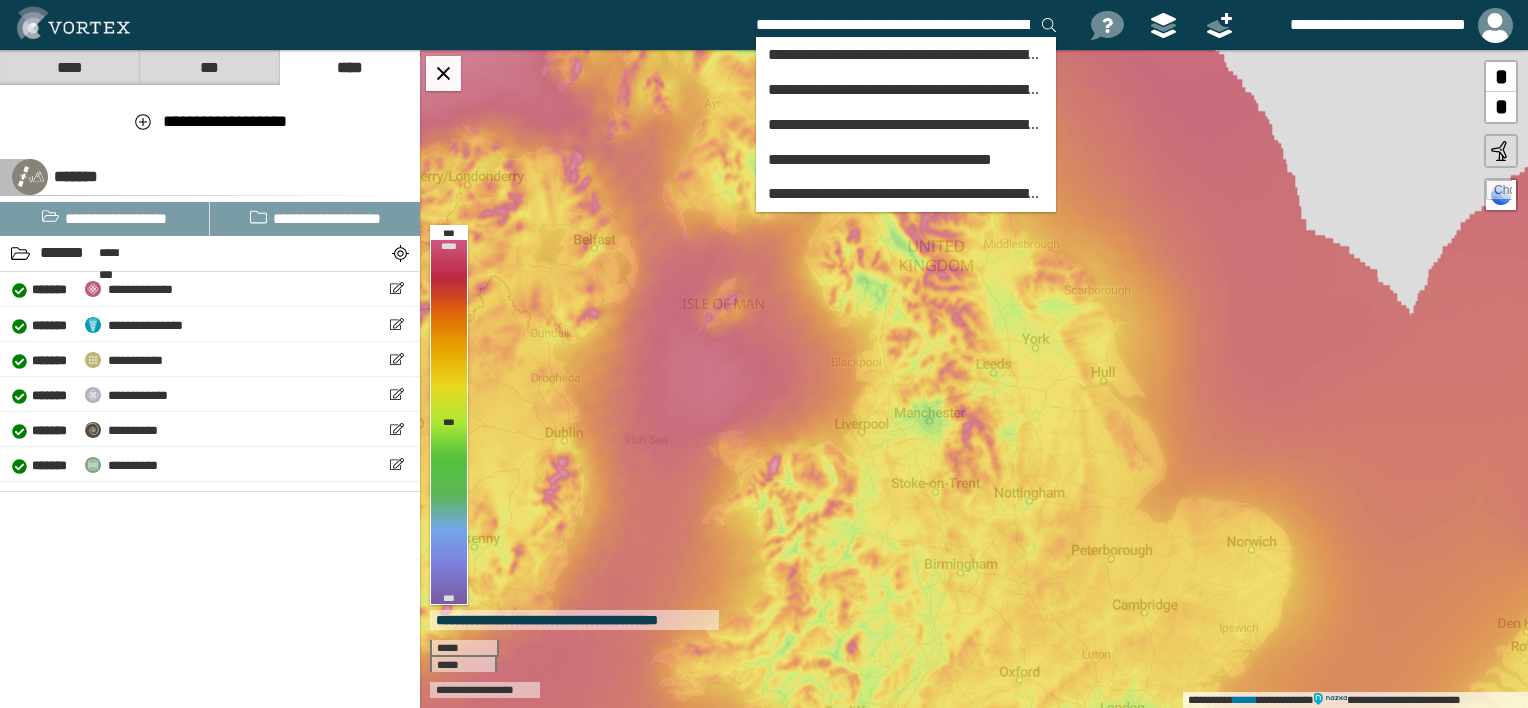 click on "[FIRST] [LAST] [STREET] [CITY], [STATE] [ZIP] [COUNTRY] [PHONE] [EMAIL] [DOB]" at bounding box center (906, 112) 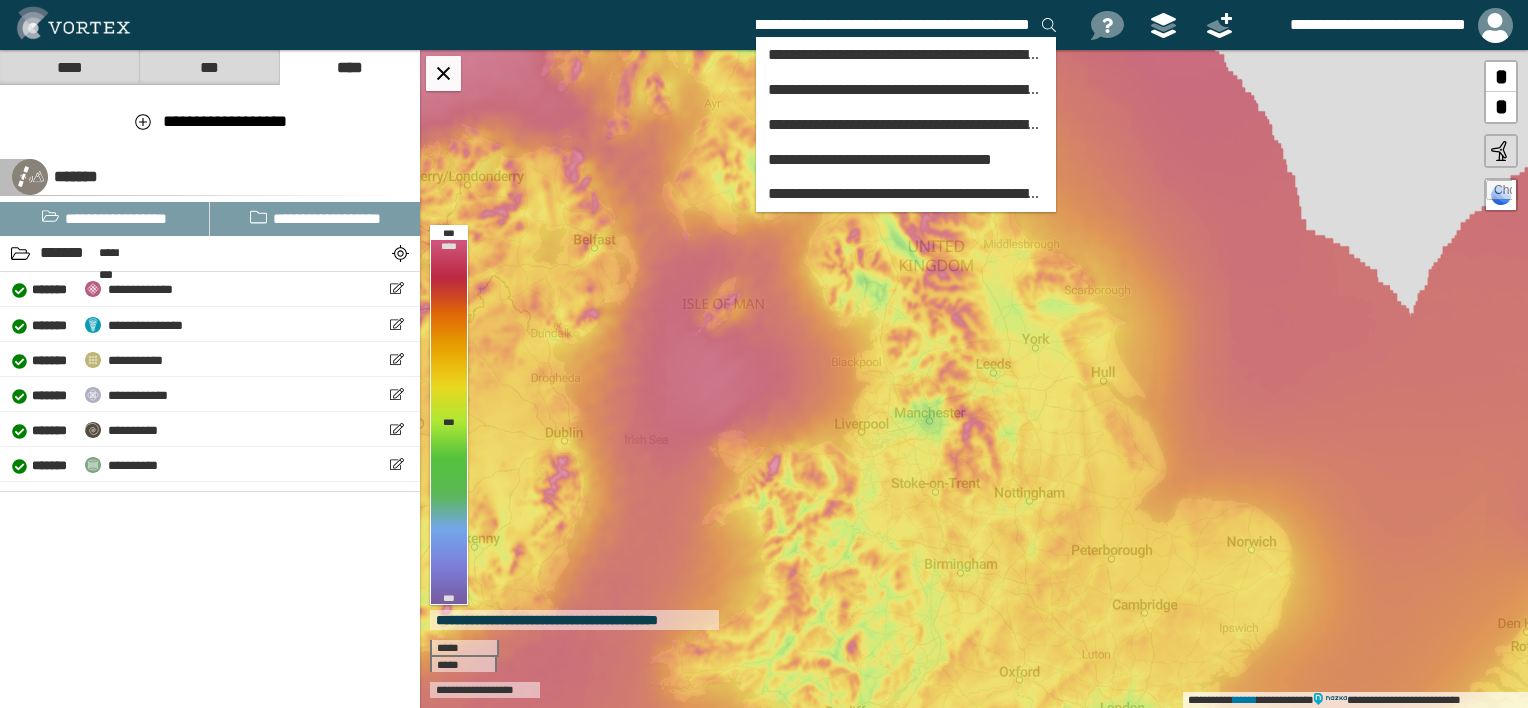 drag, startPoint x: 942, startPoint y: 19, endPoint x: 1062, endPoint y: 32, distance: 120.70211 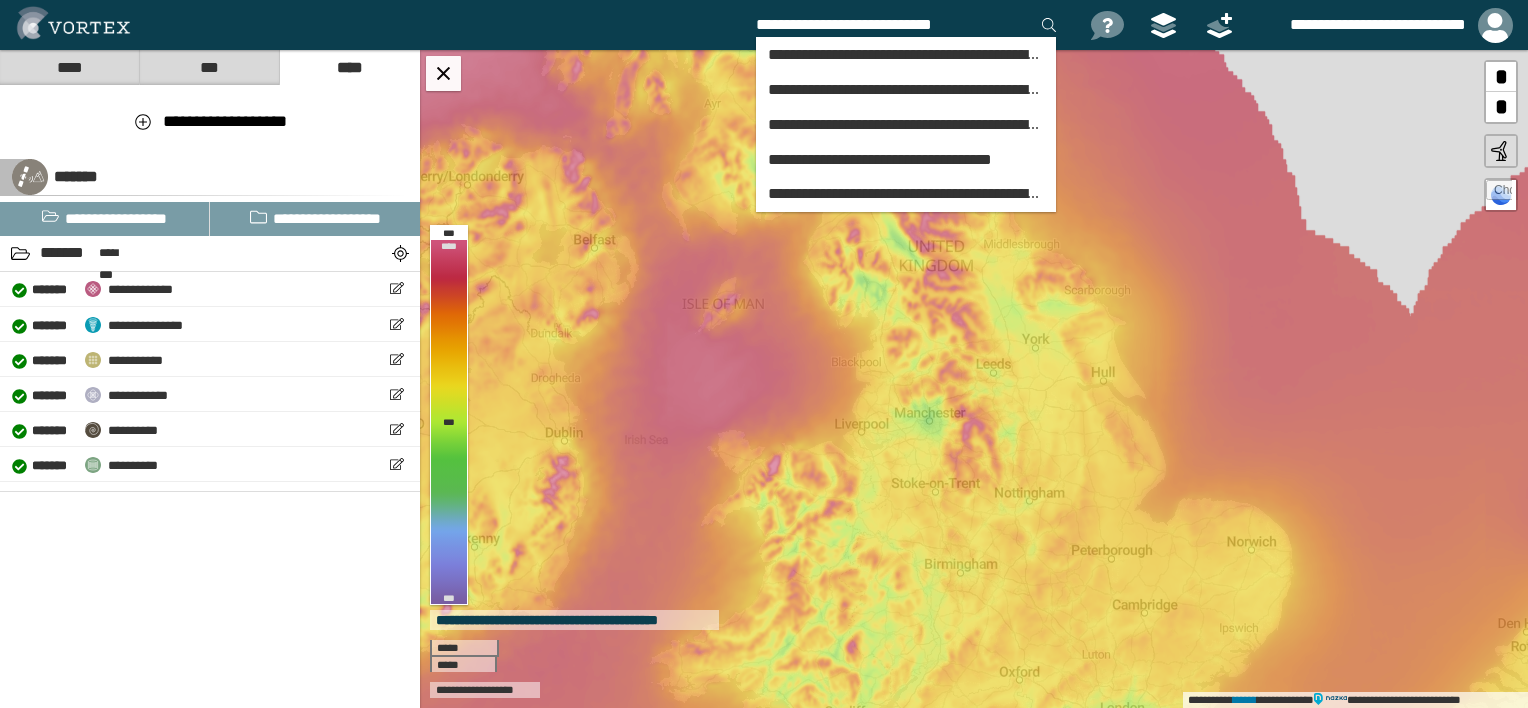 scroll, scrollTop: 0, scrollLeft: 0, axis: both 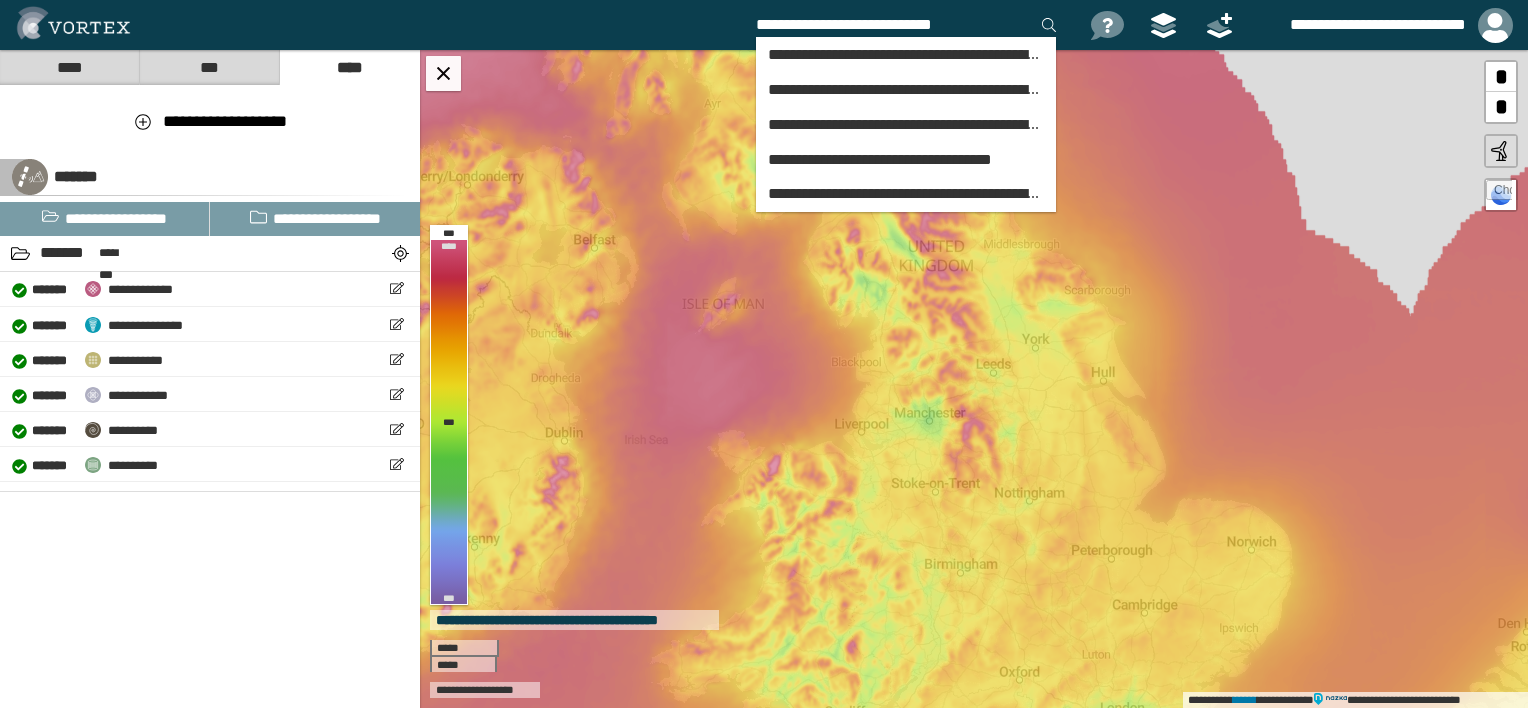 type on "**********" 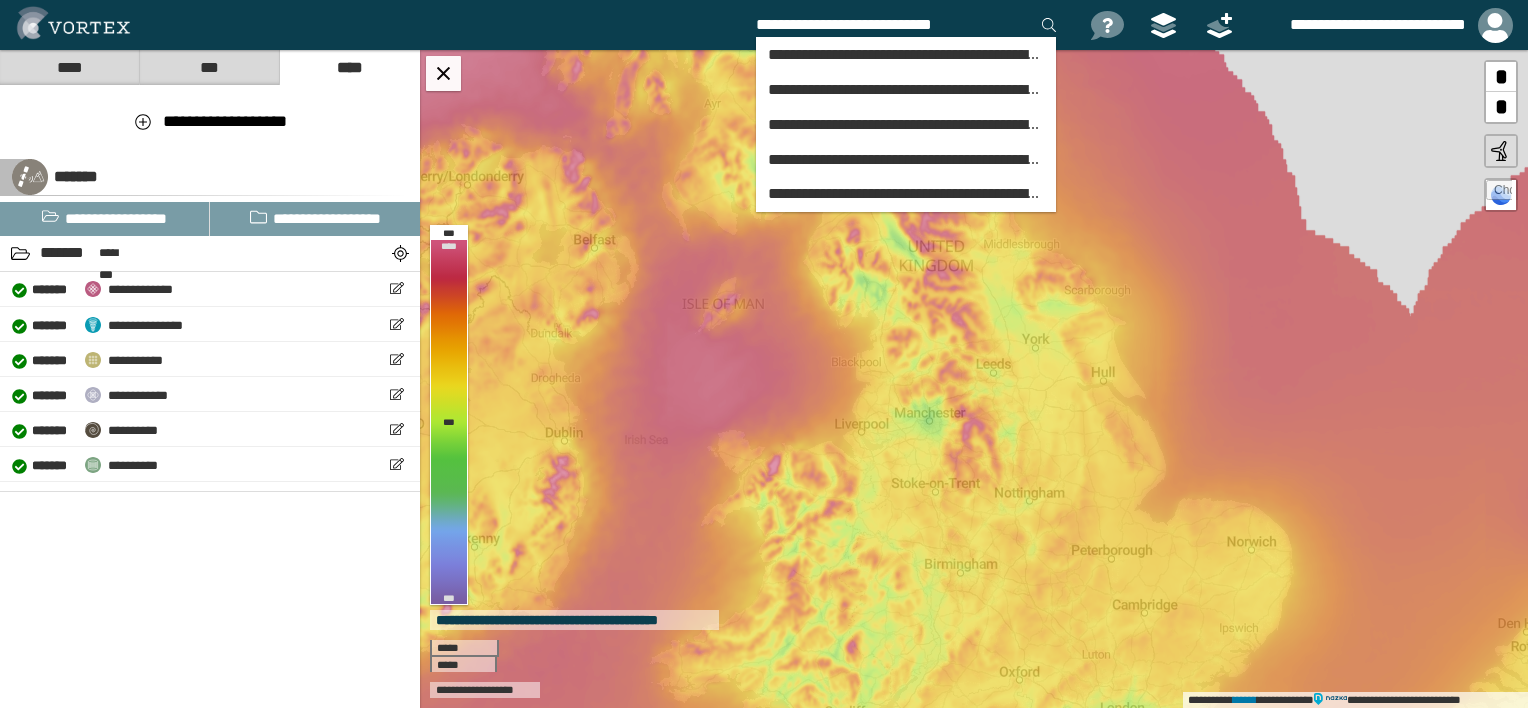 click on "[FIRST] [LAST] [STREET] [CITY], [STATE] [ZIP] [COUNTRY] [PHONE] [EMAIL] [DOB]" at bounding box center [906, 112] 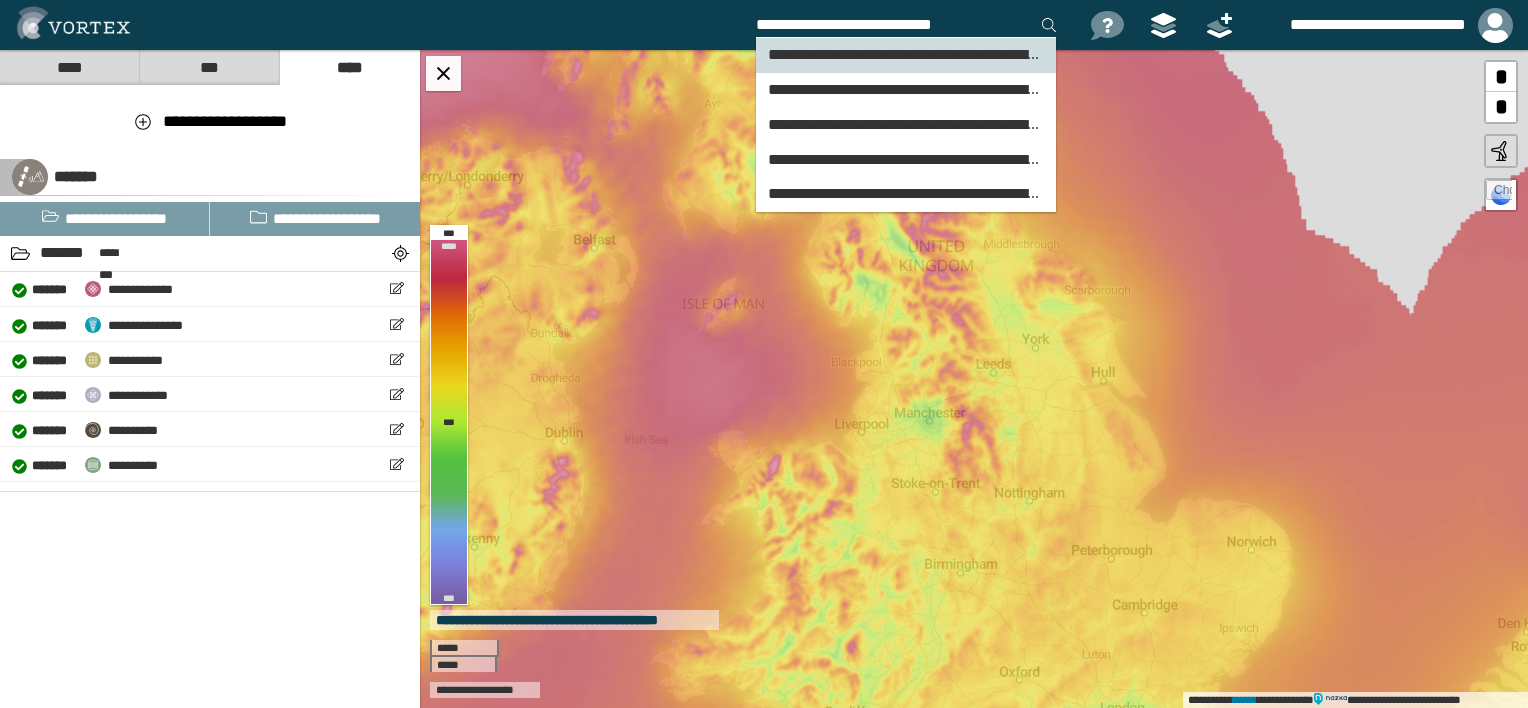 click on "[PHONE]" at bounding box center [949, 54] 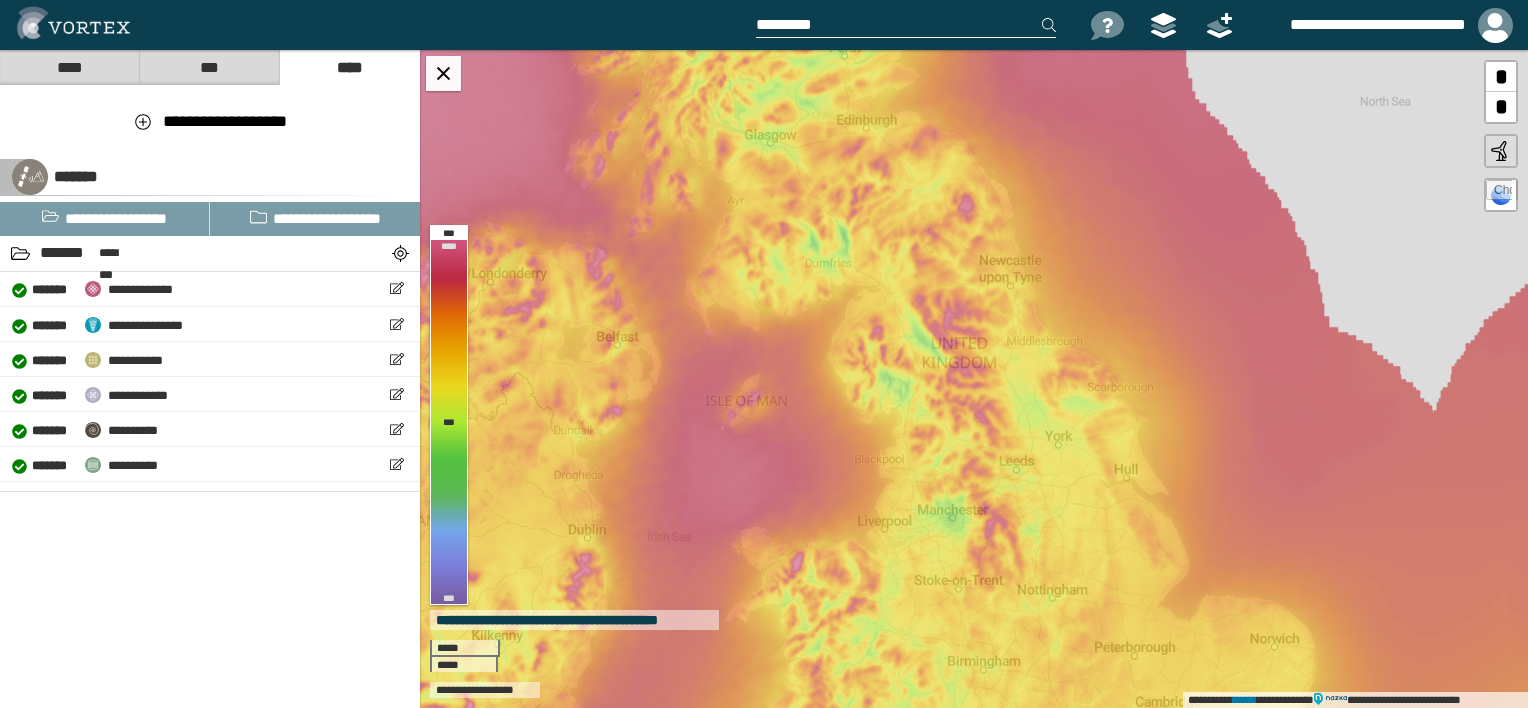 click at bounding box center (906, 25) 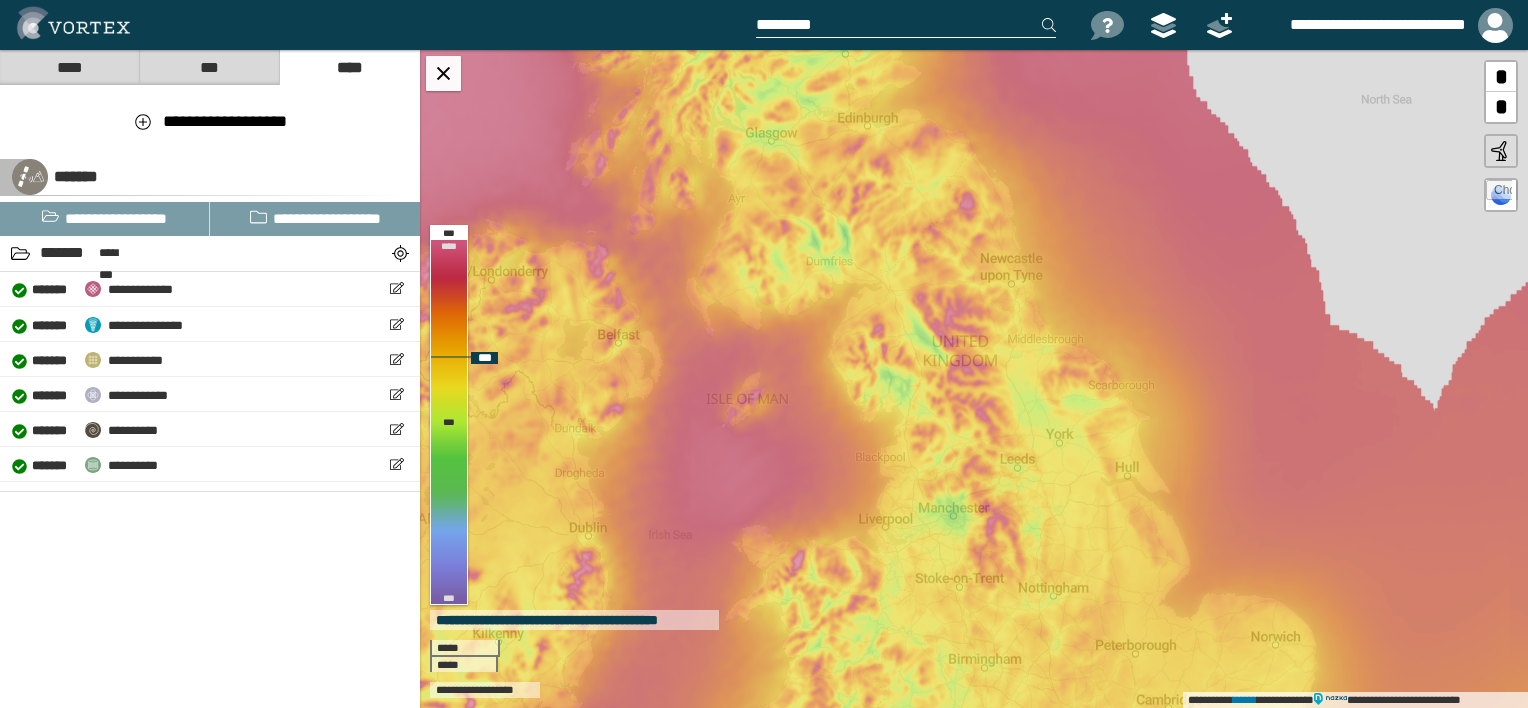 paste on "**********" 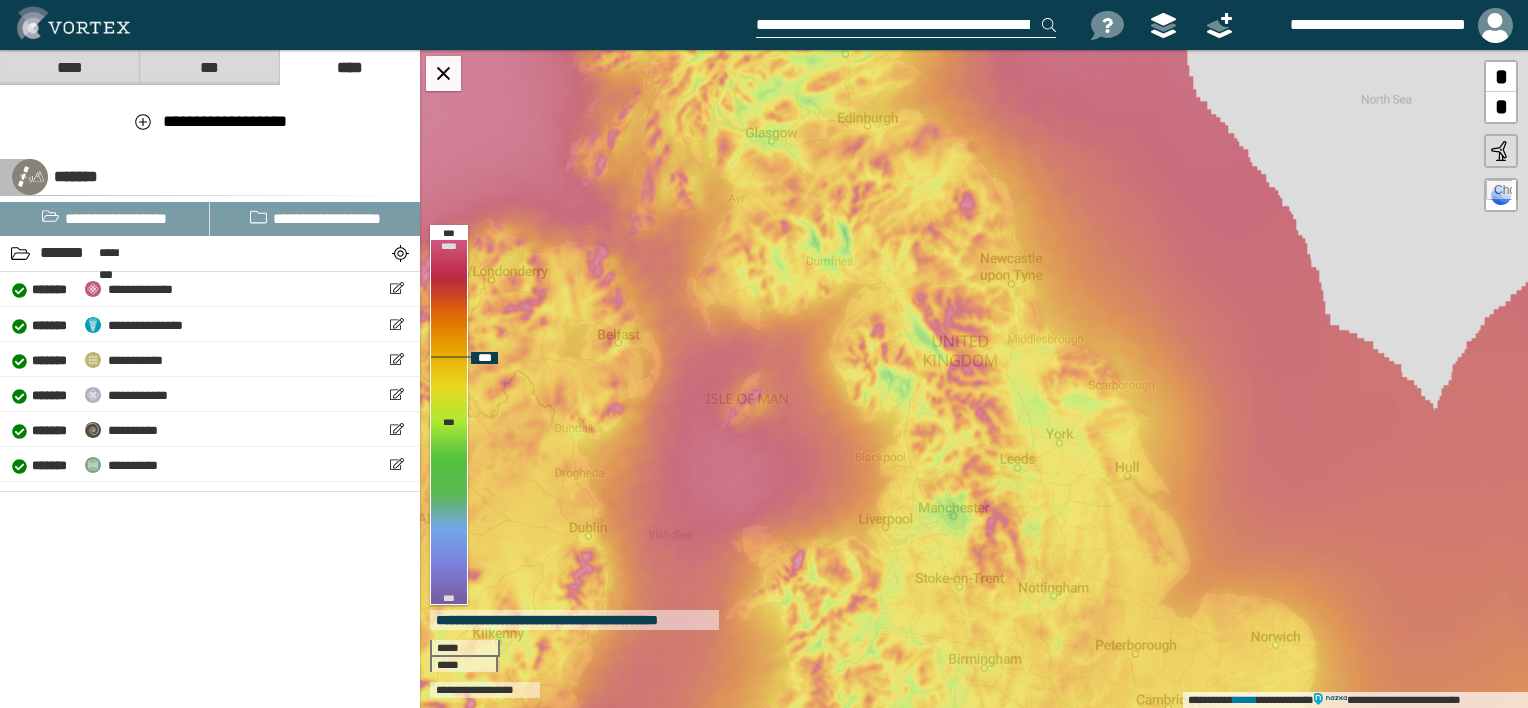 scroll, scrollTop: 0, scrollLeft: 63, axis: horizontal 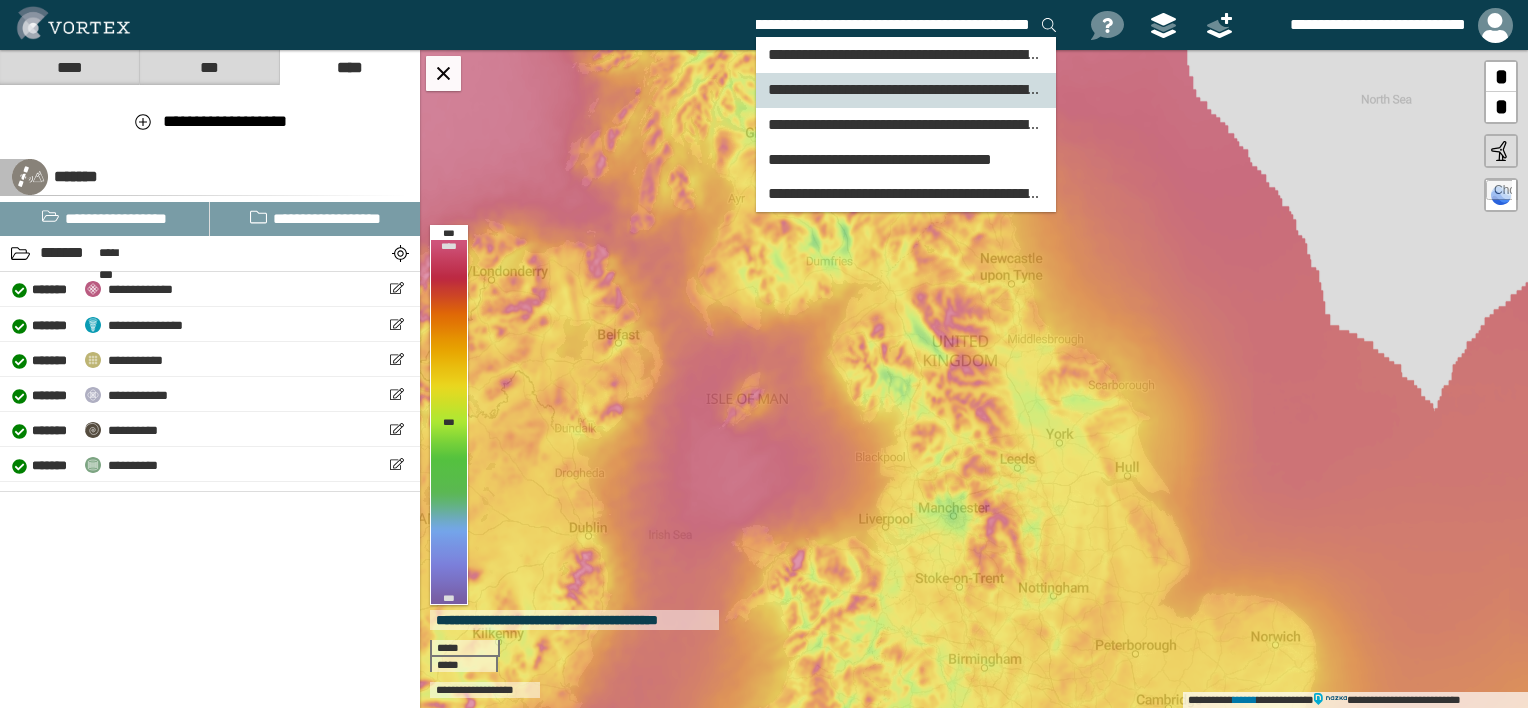 type on "**********" 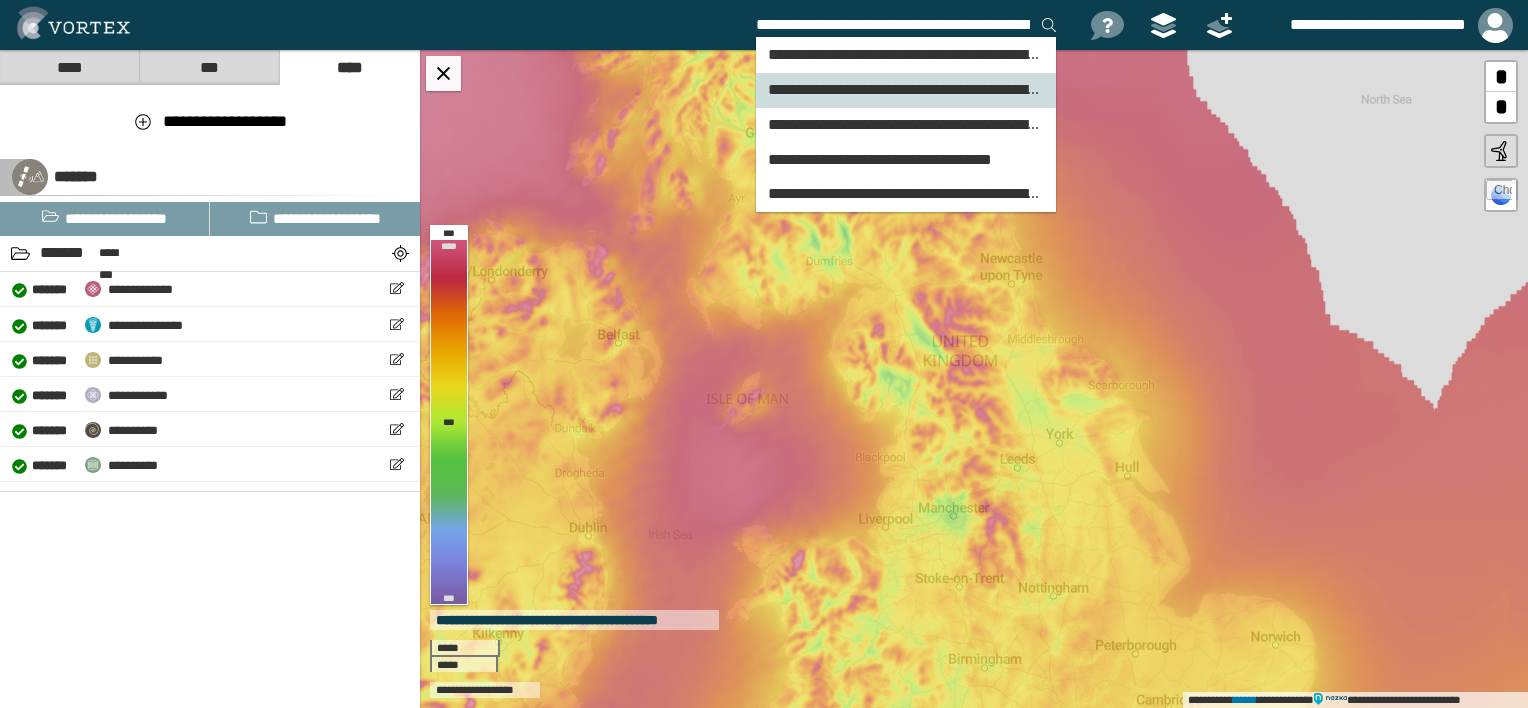 click on "[PHONE]" at bounding box center (928, 89) 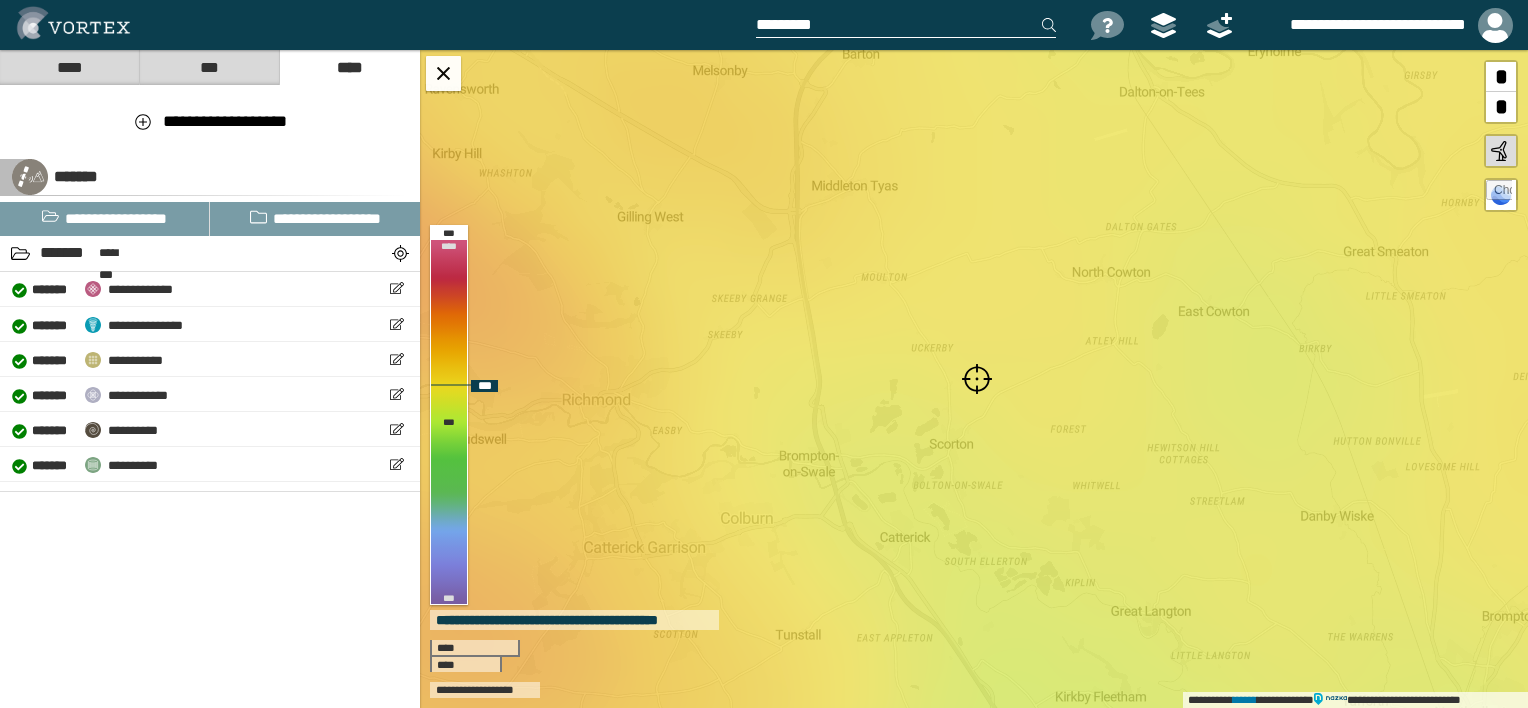 click at bounding box center (977, 379) 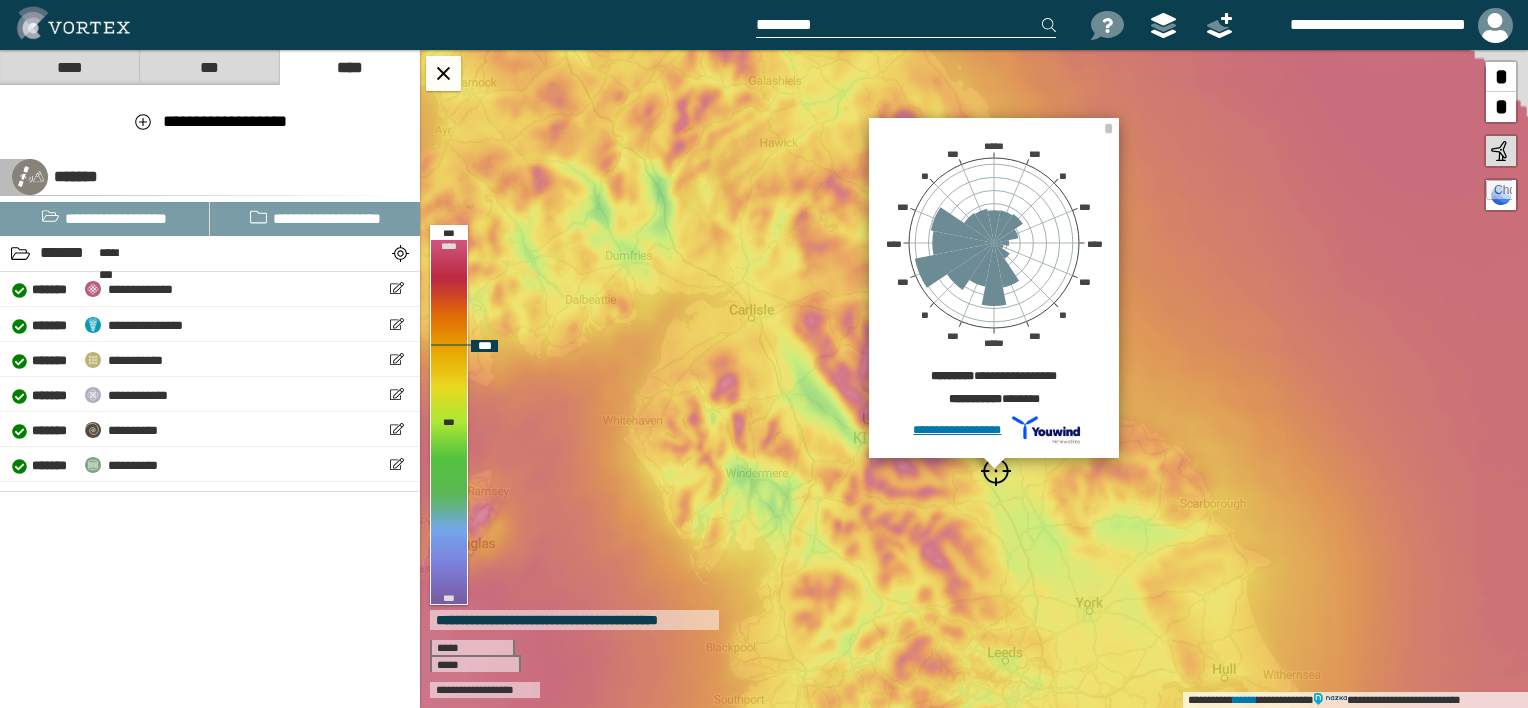 click on "**********" at bounding box center [974, 379] 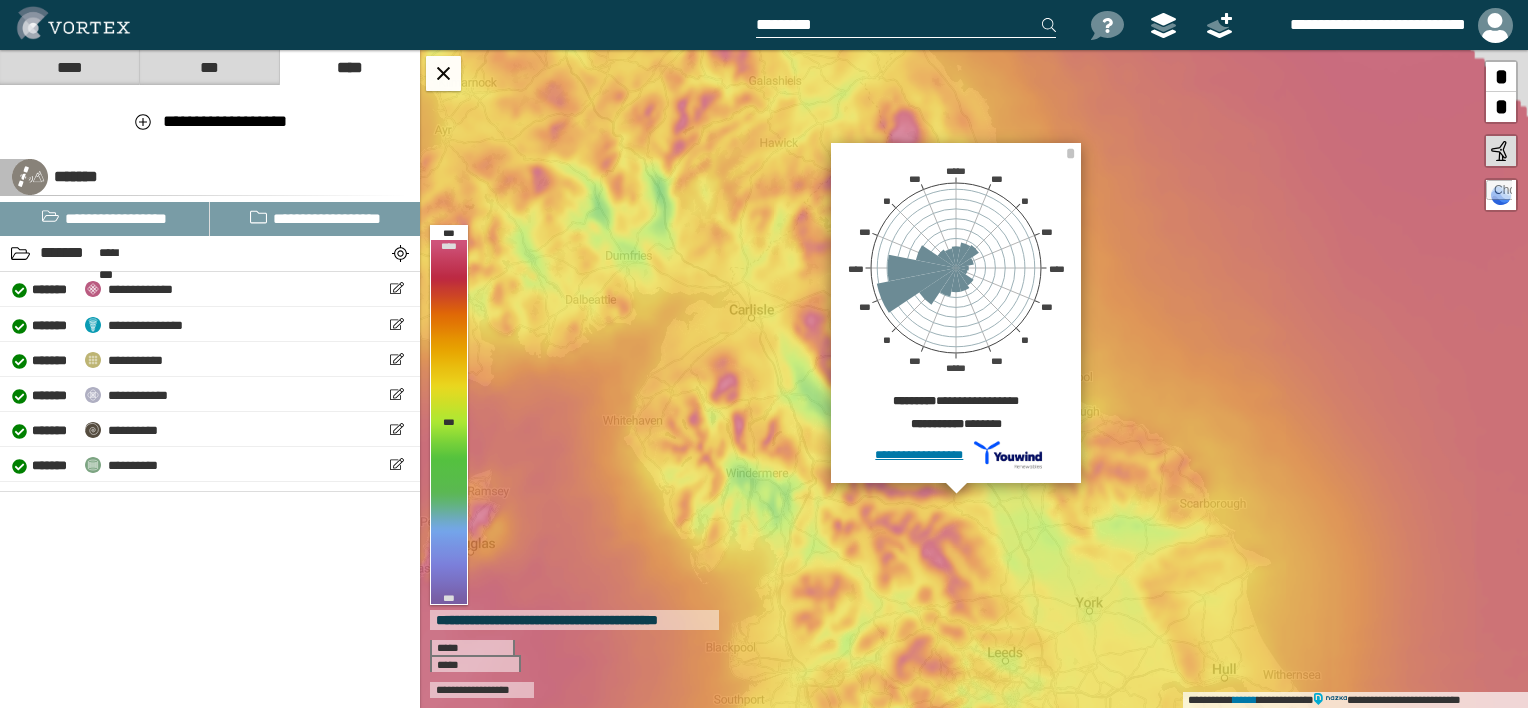 click at bounding box center (906, 25) 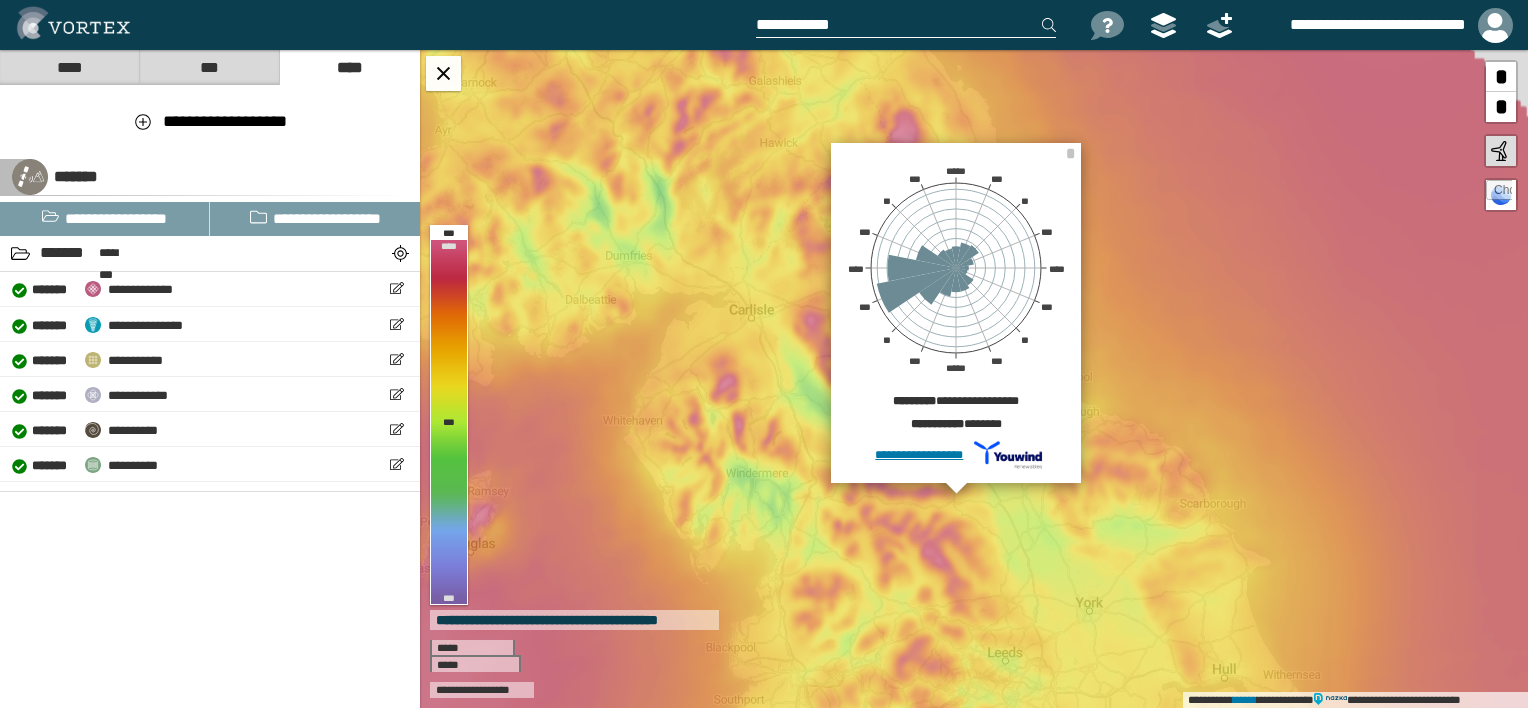 paste on "**********" 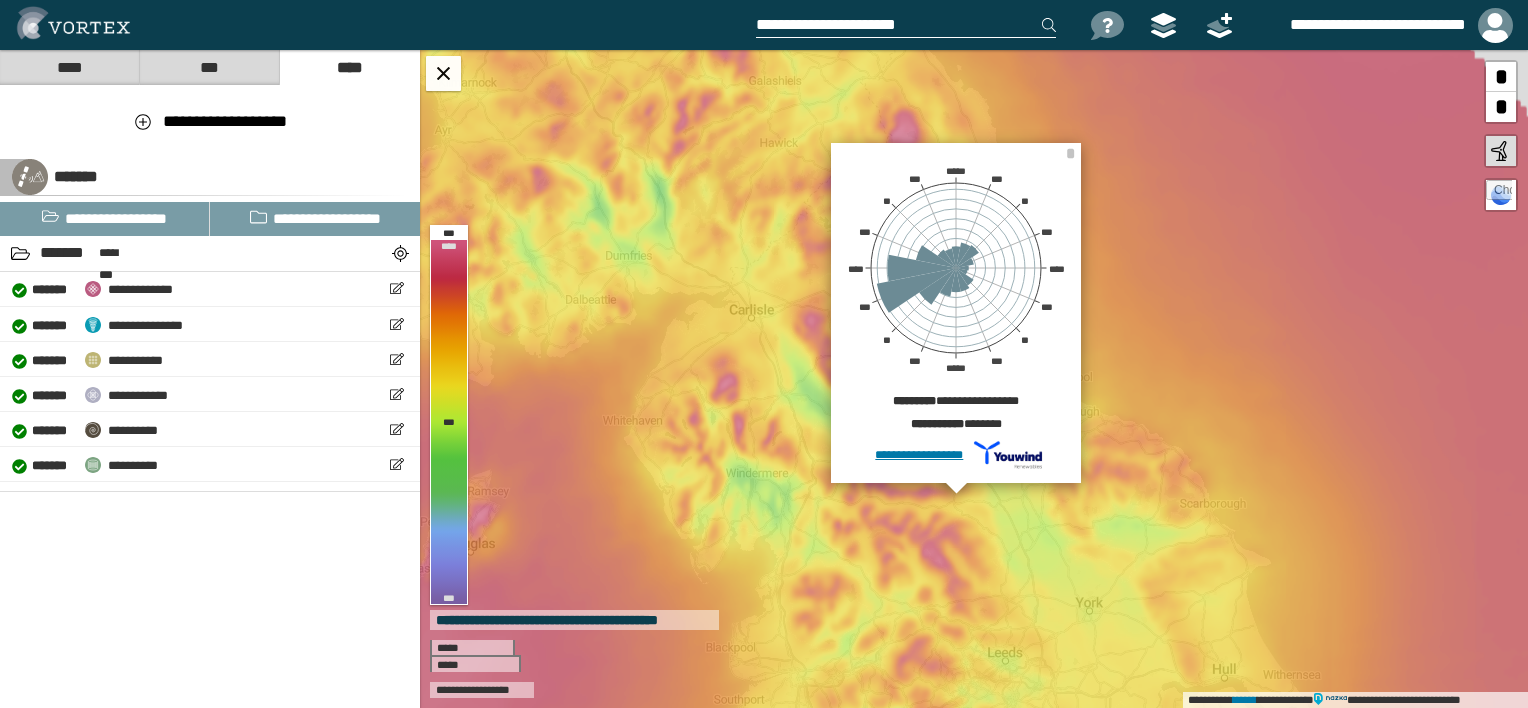 paste on "**********" 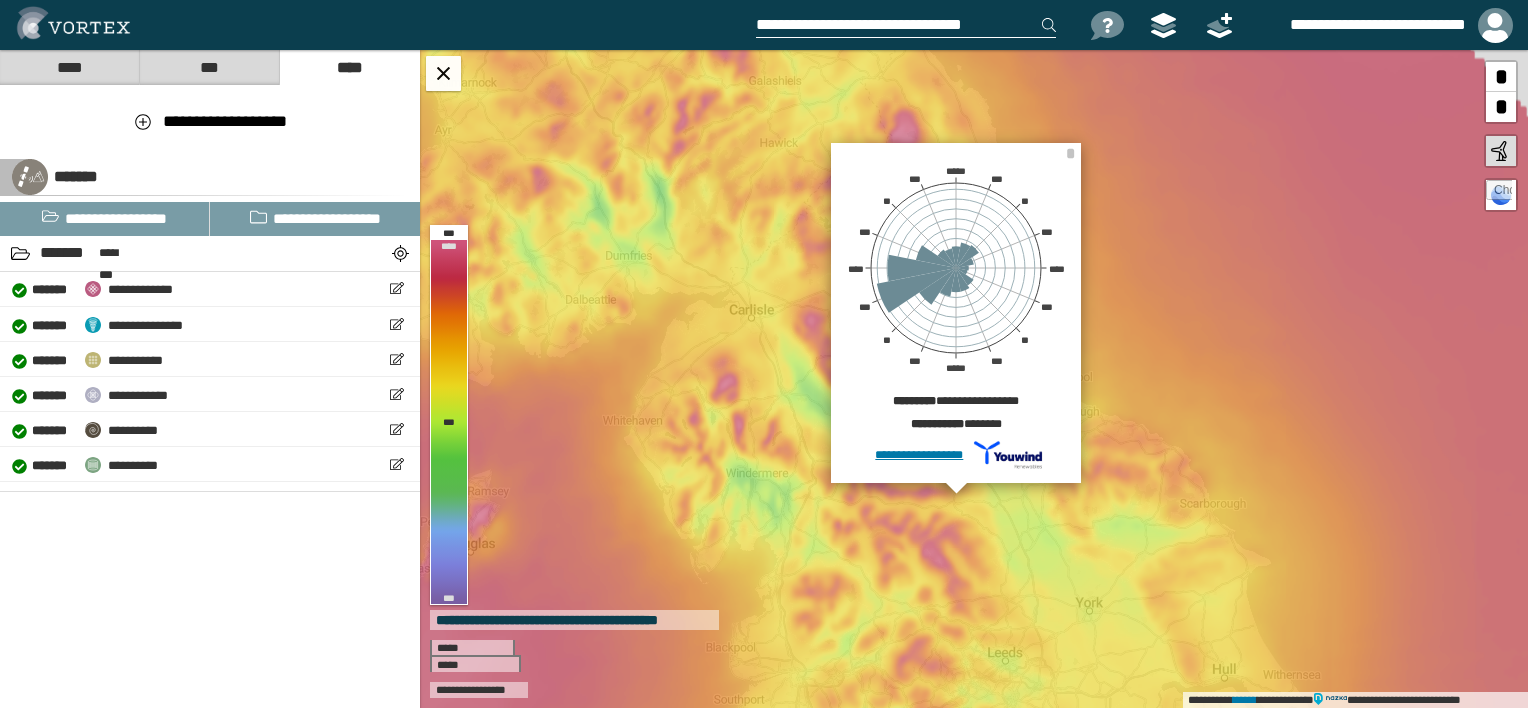 drag, startPoint x: 1003, startPoint y: 14, endPoint x: 917, endPoint y: 14, distance: 86 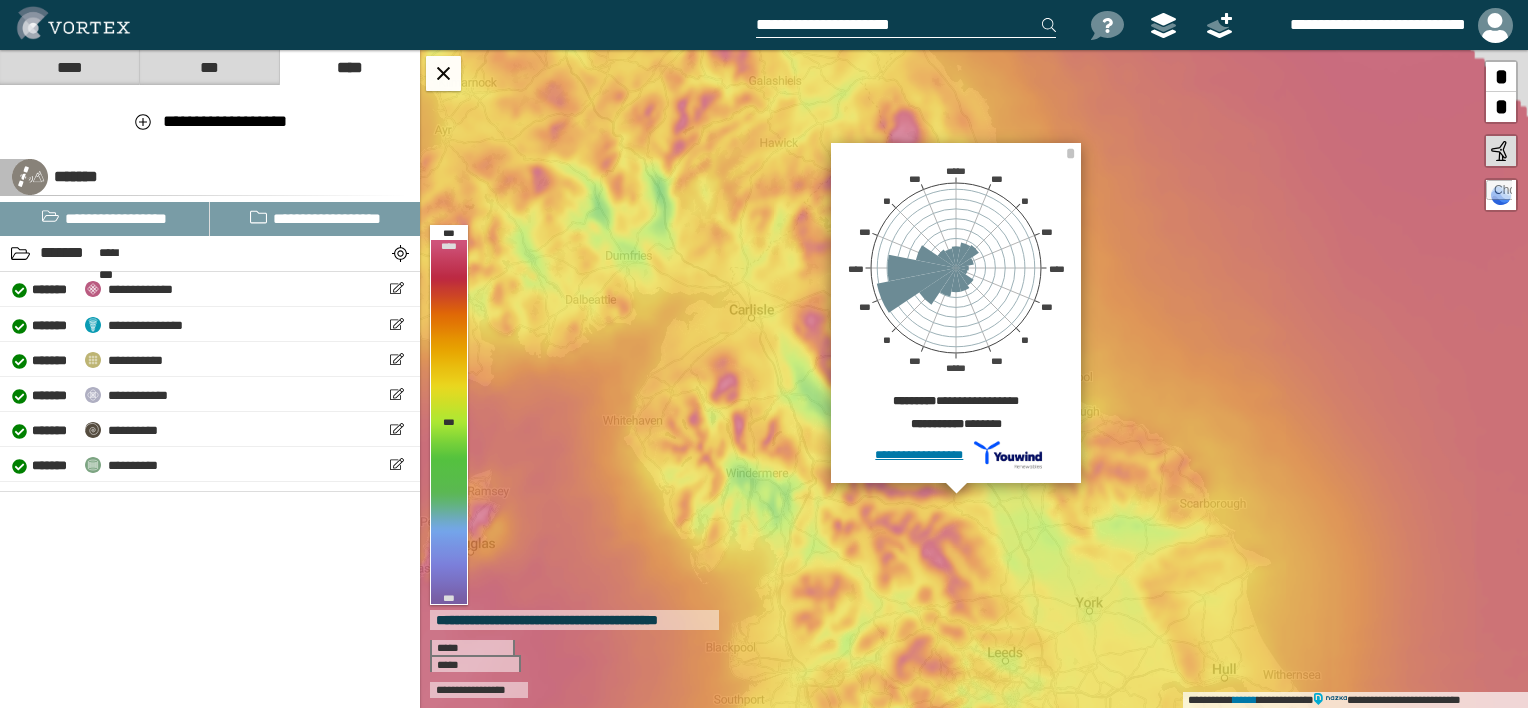 click on "**********" at bounding box center [906, 25] 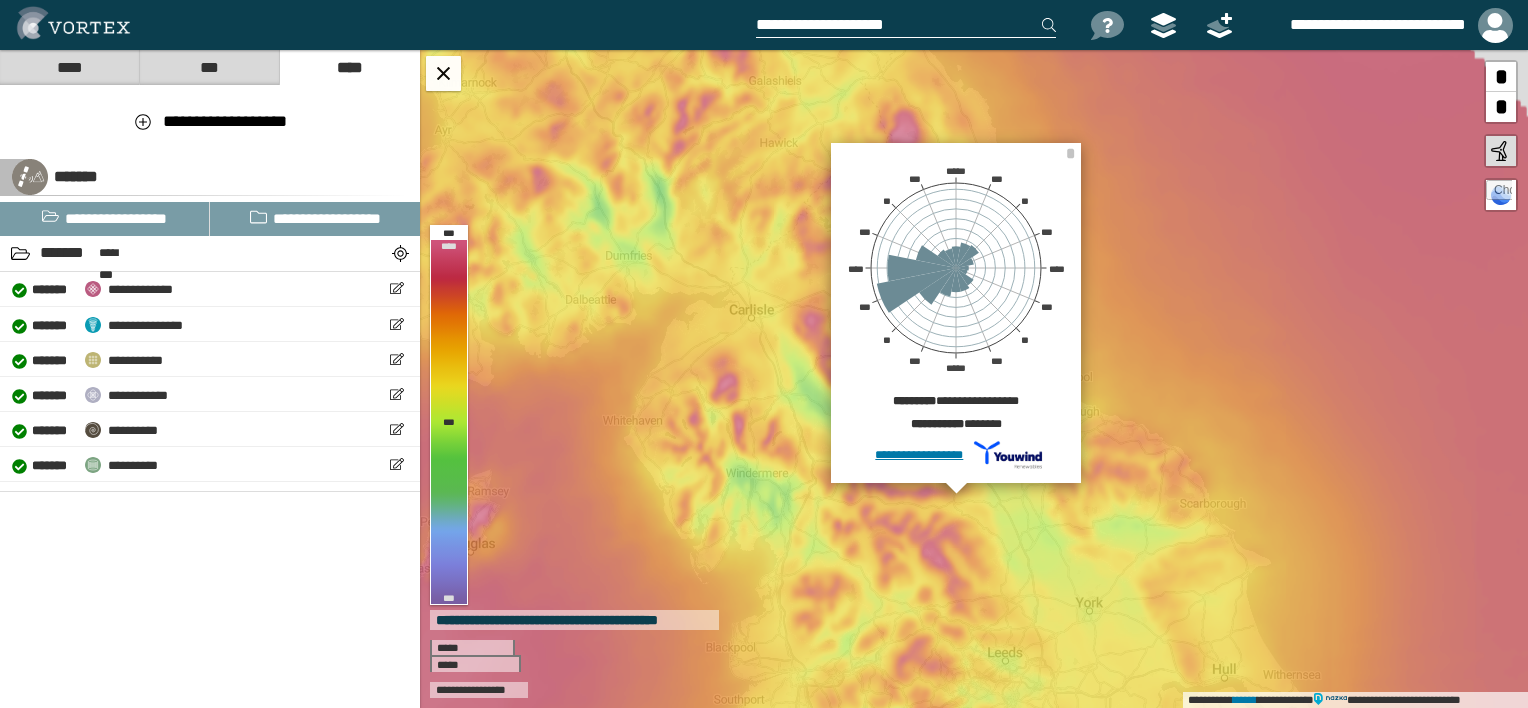 click on "**********" at bounding box center [906, 25] 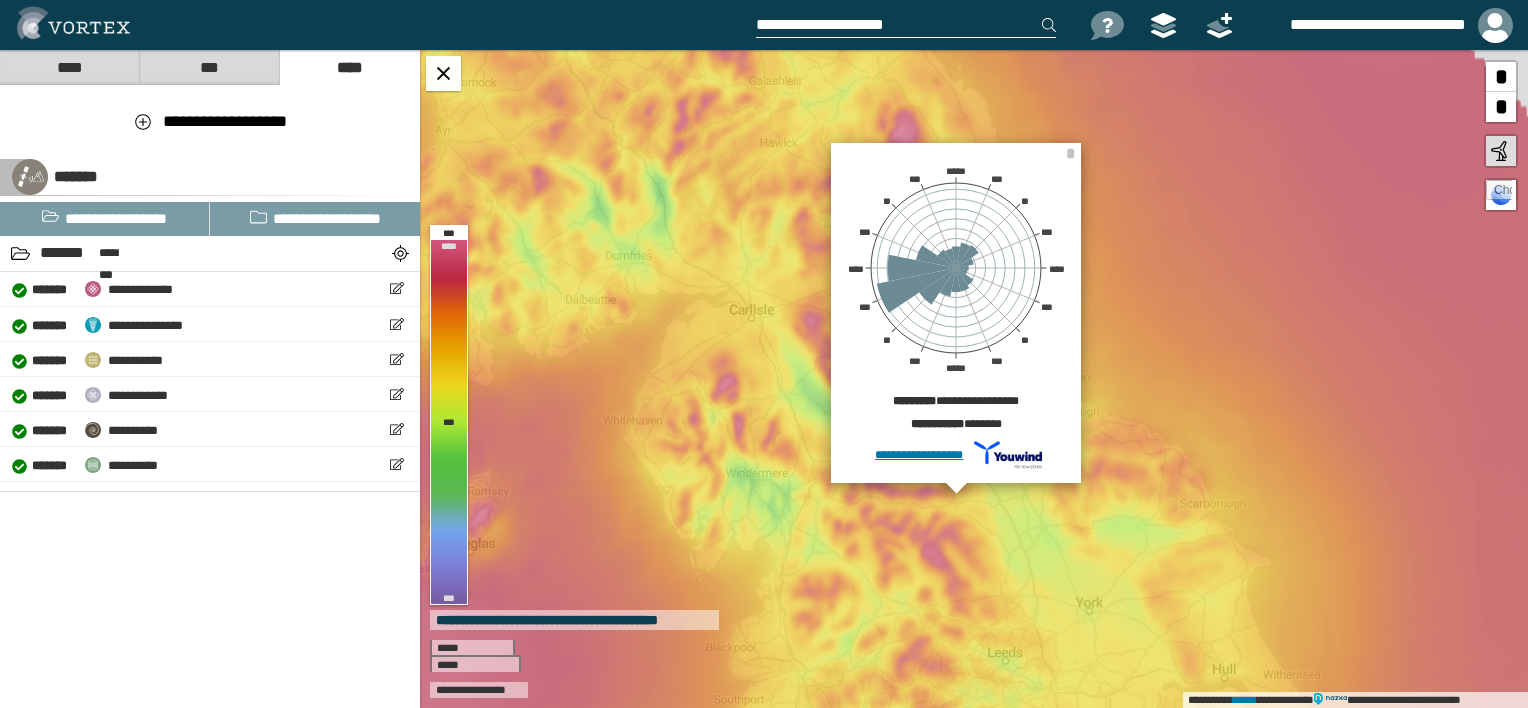click on "**********" at bounding box center [906, 25] 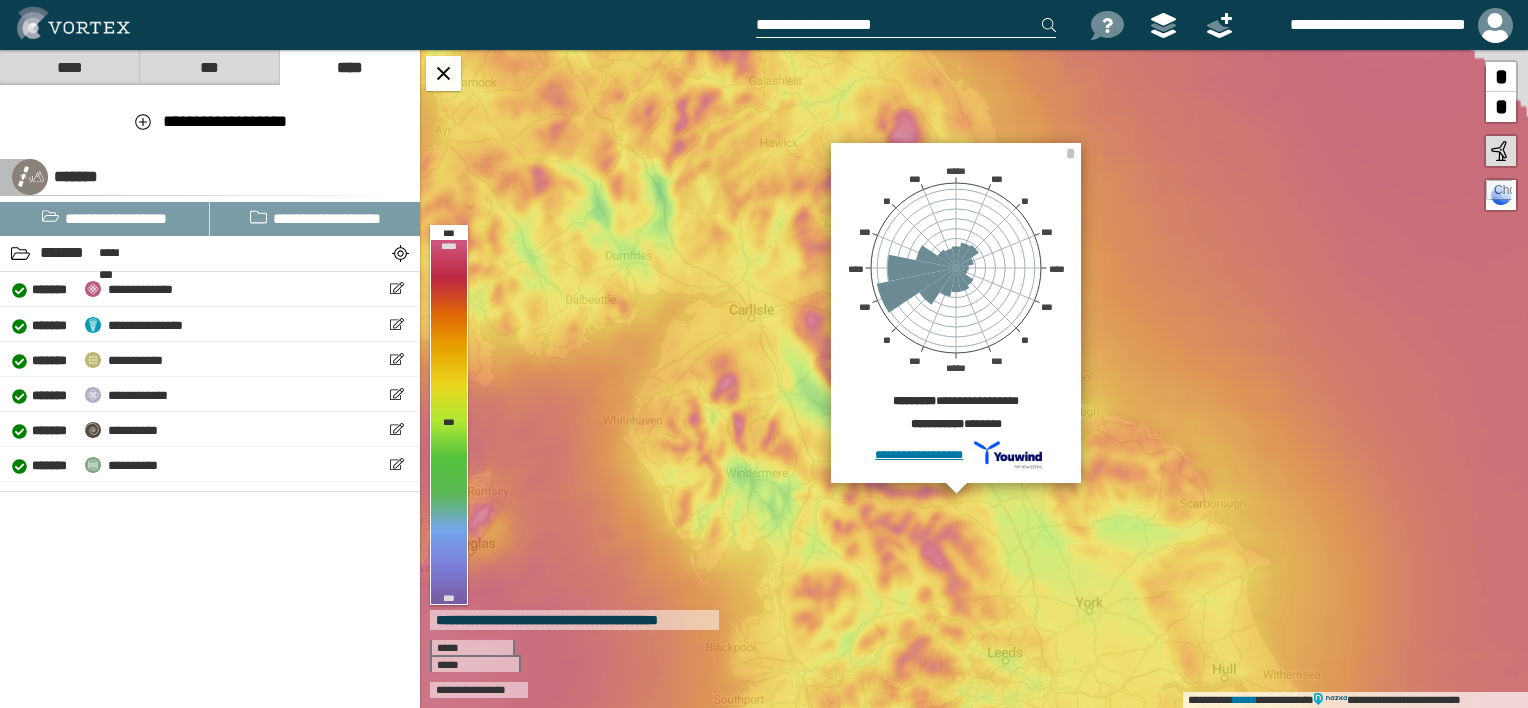 click on "**********" at bounding box center [906, 25] 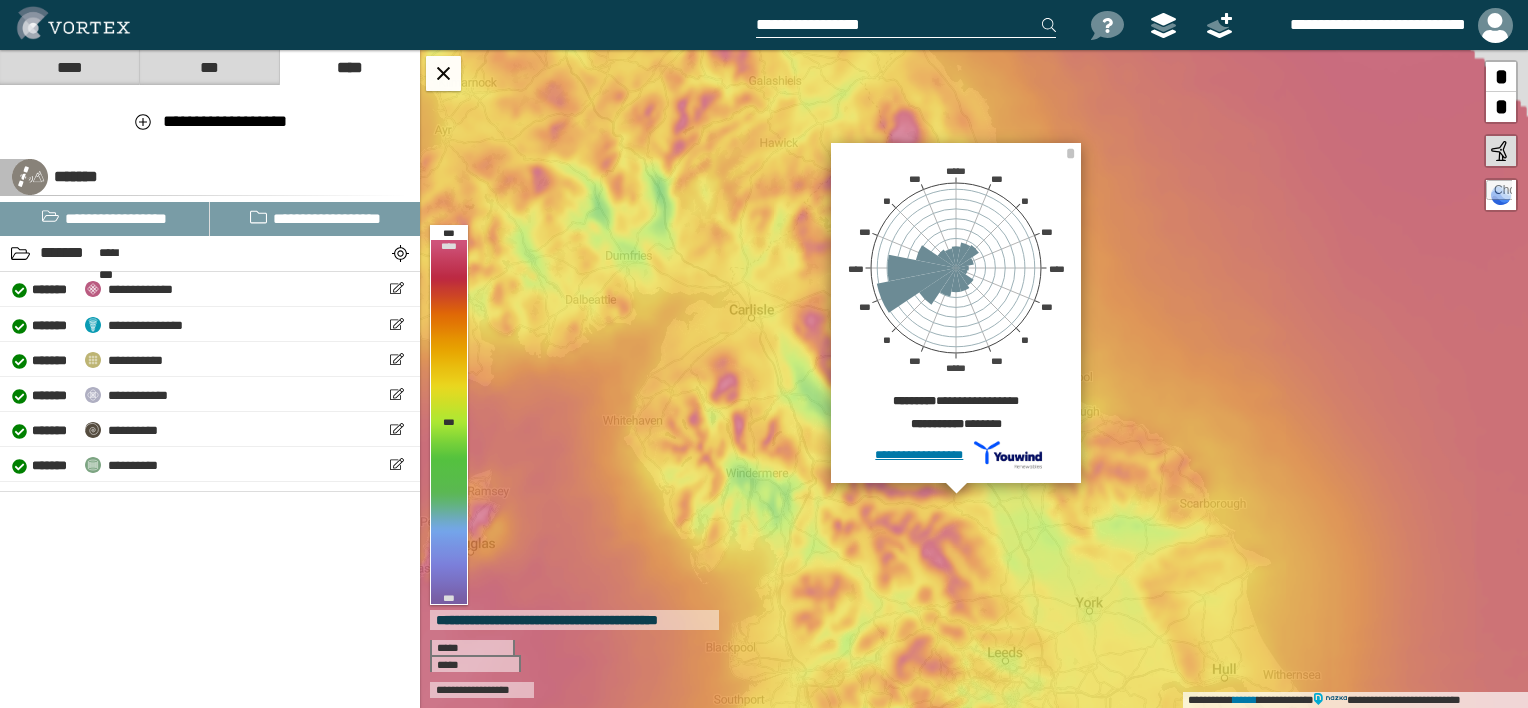 click on "**********" at bounding box center [906, 25] 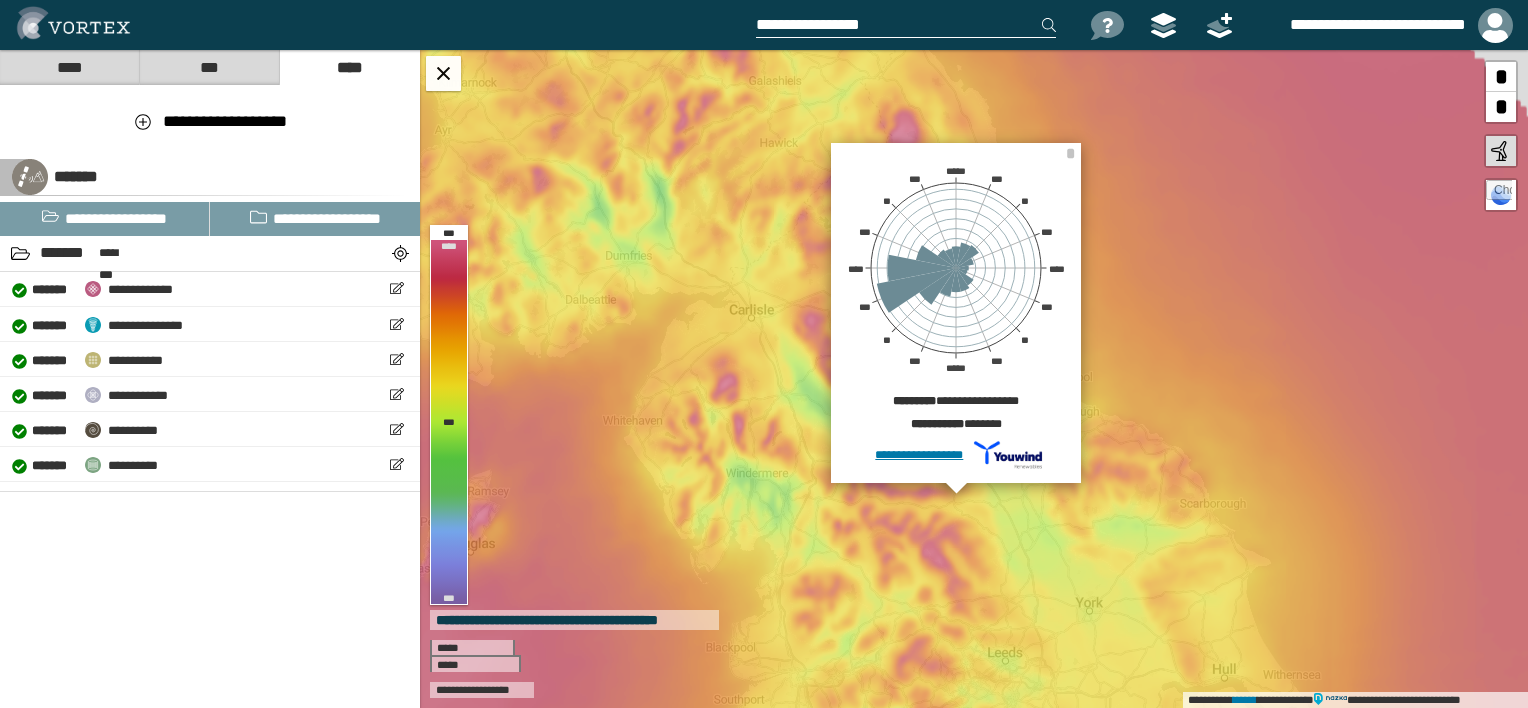 click on "**********" at bounding box center (906, 25) 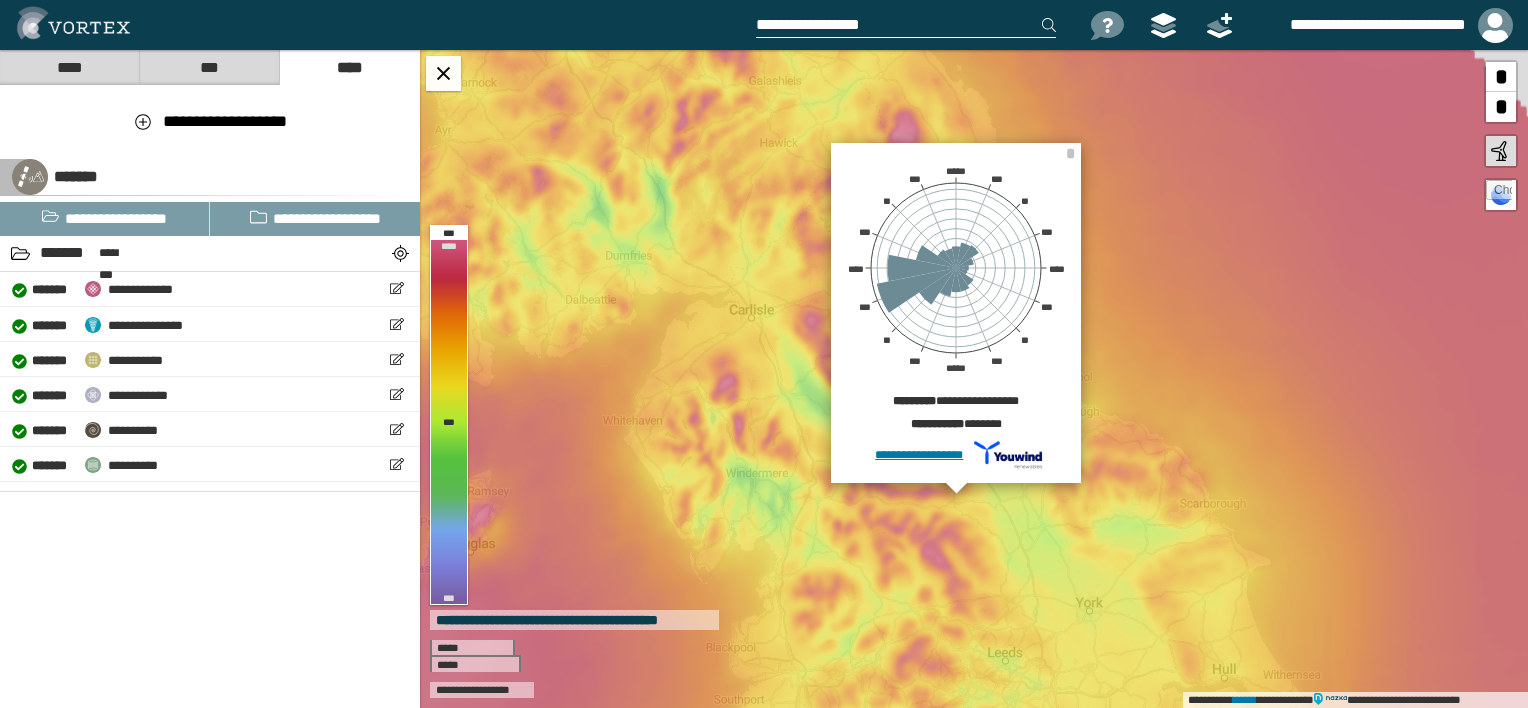 click on "**********" at bounding box center (906, 25) 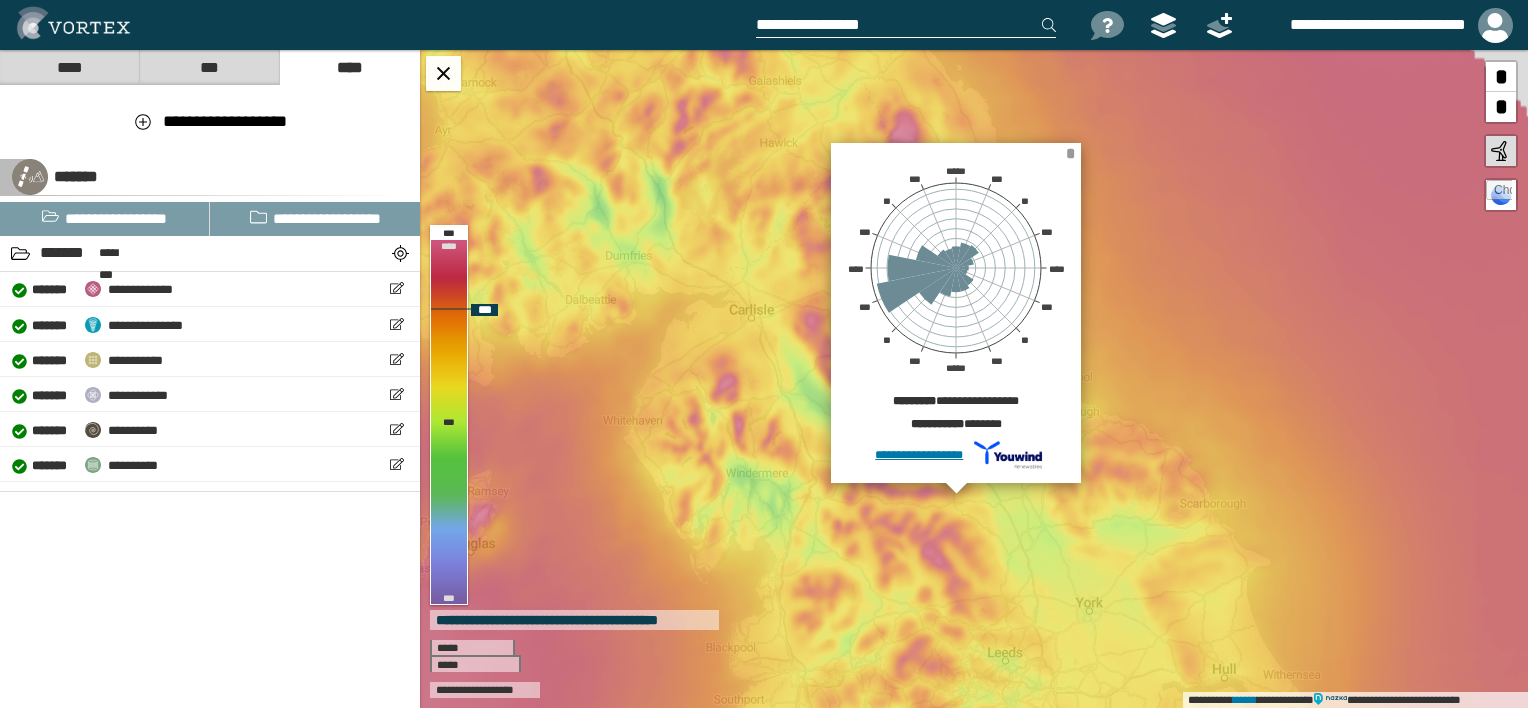 click on "*" at bounding box center [1070, 153] 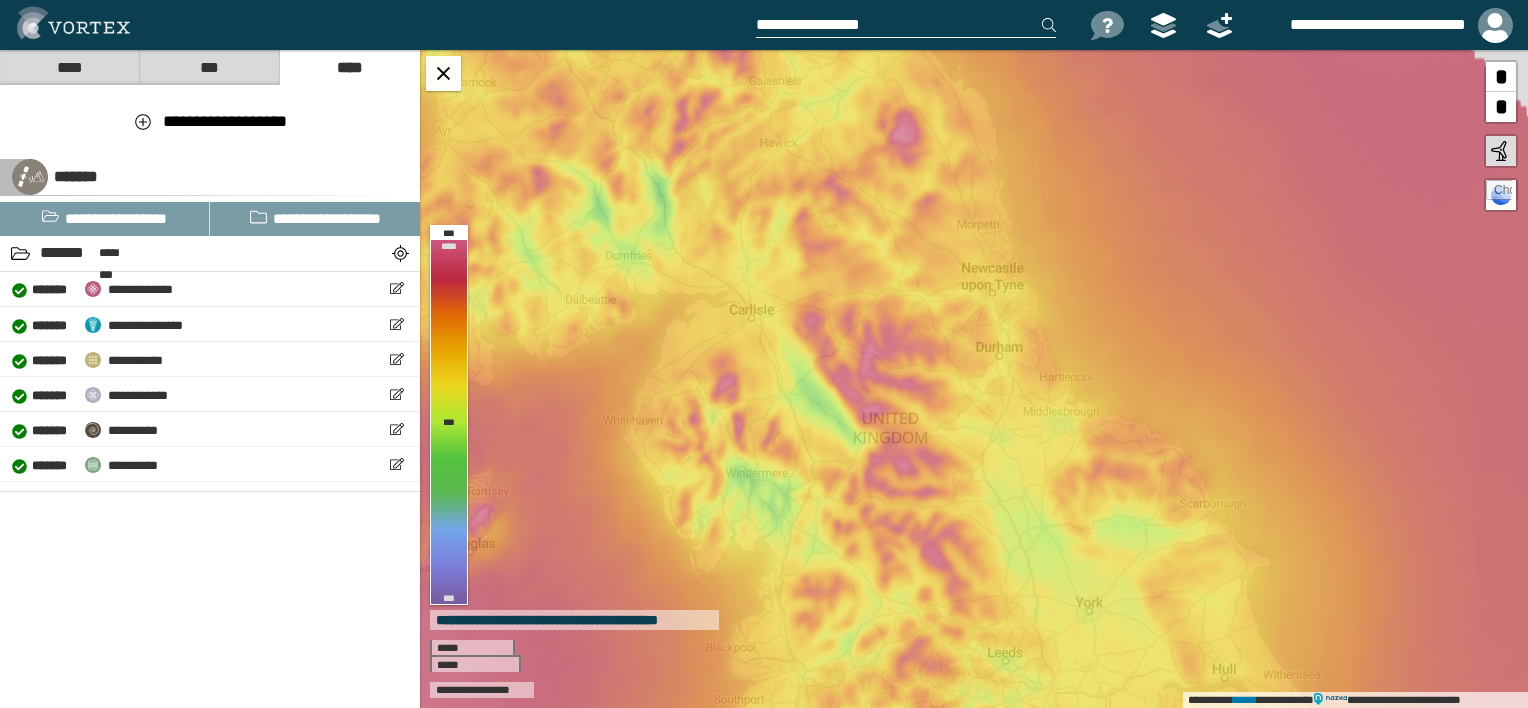 click on "**********" at bounding box center [906, 25] 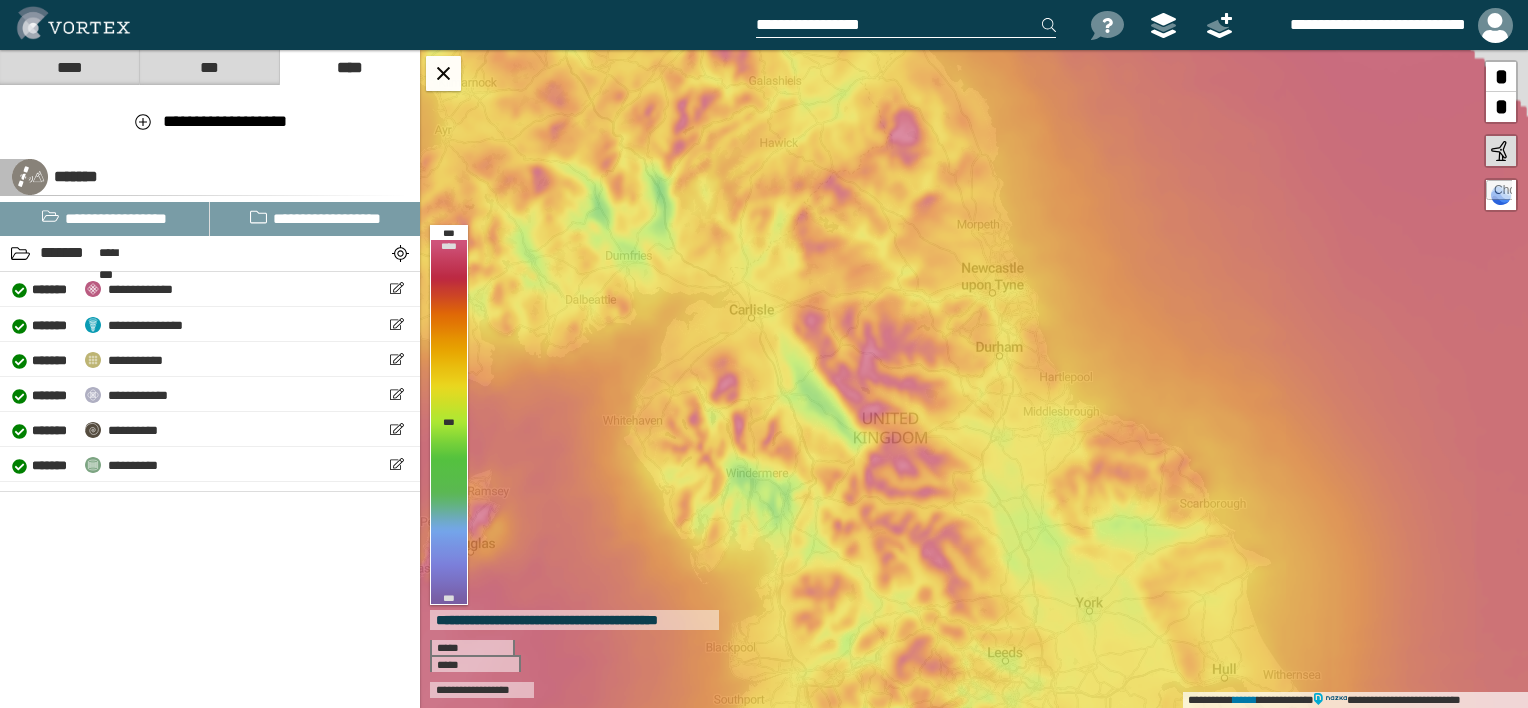 click on "**********" at bounding box center [906, 25] 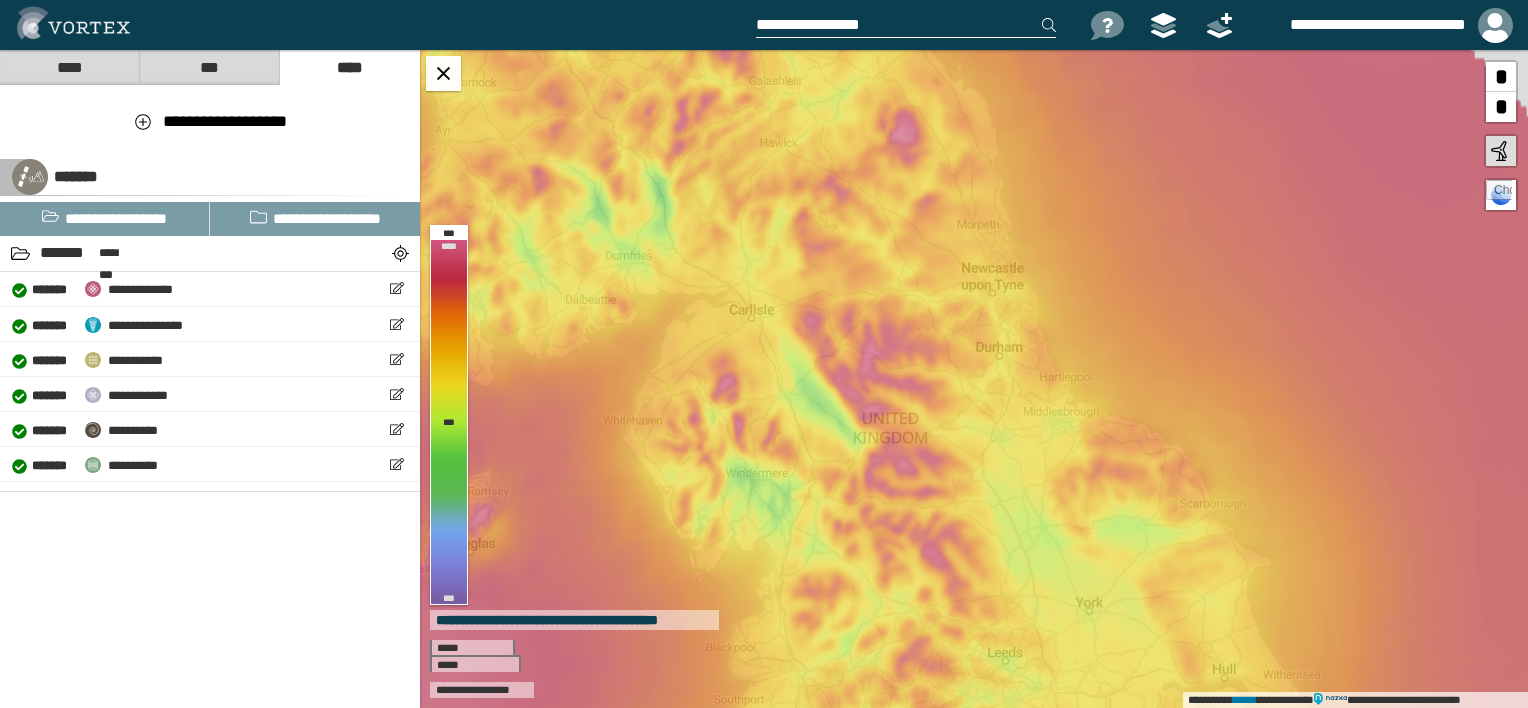 click on "**********" at bounding box center [906, 25] 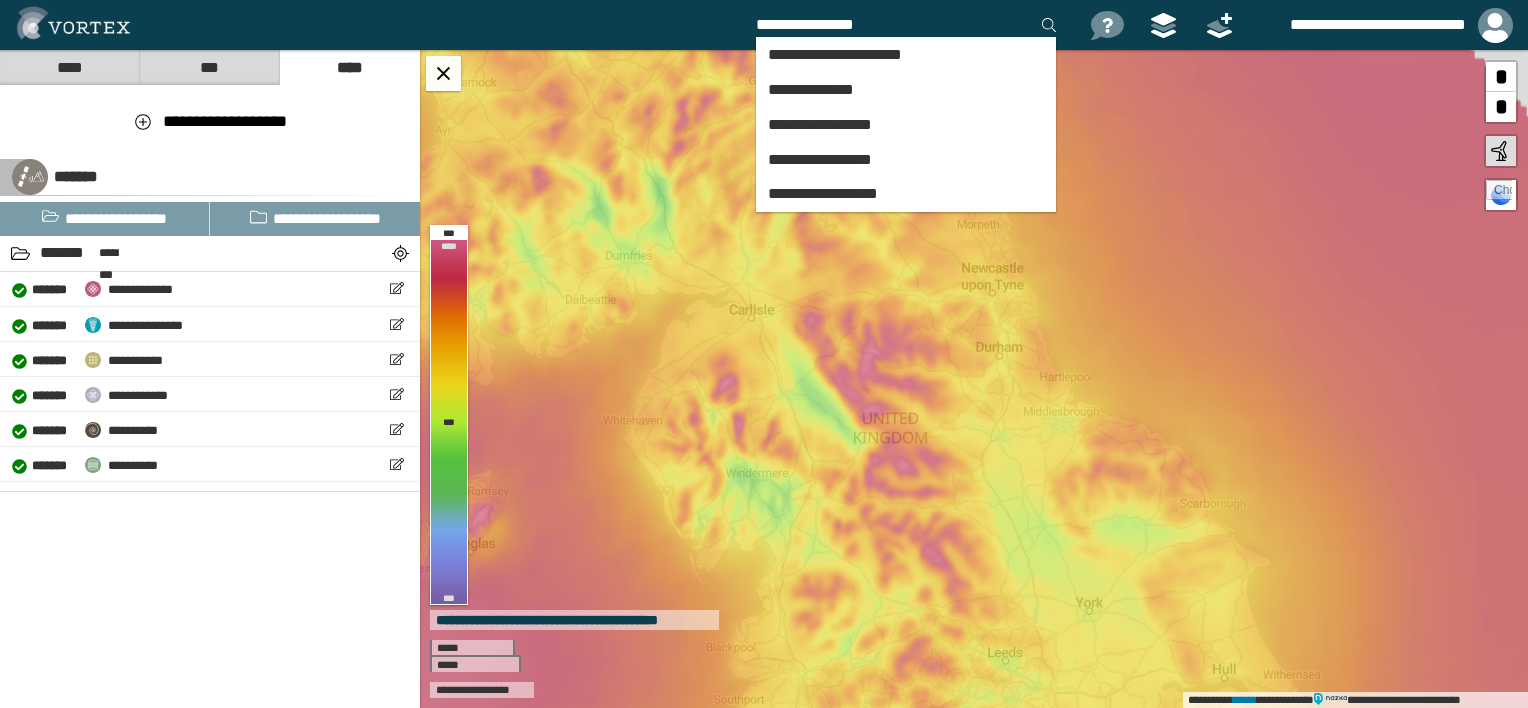click on "**********" at bounding box center [906, 25] 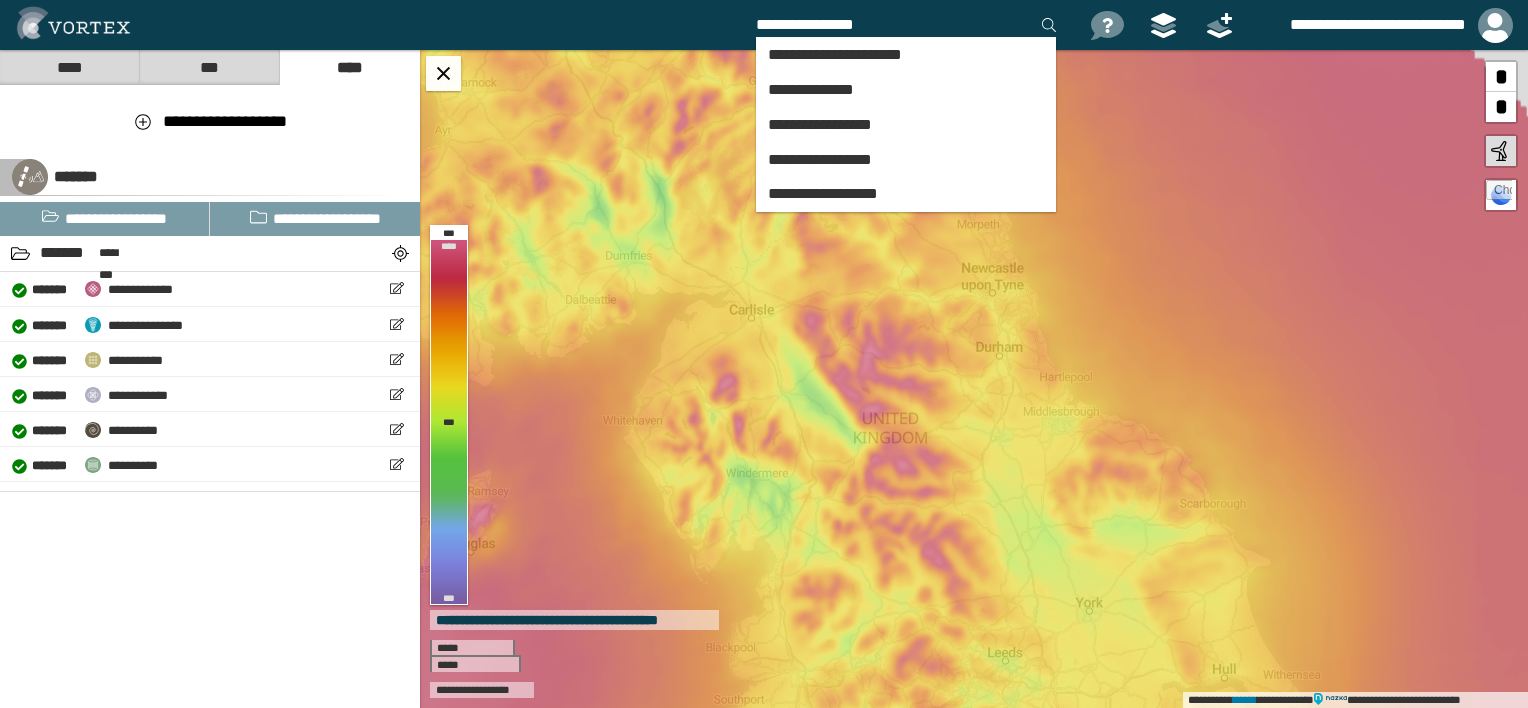 click on "[FIRST] [LAST] [STREET] [CITY], [STATE] [ZIP]" at bounding box center (906, 112) 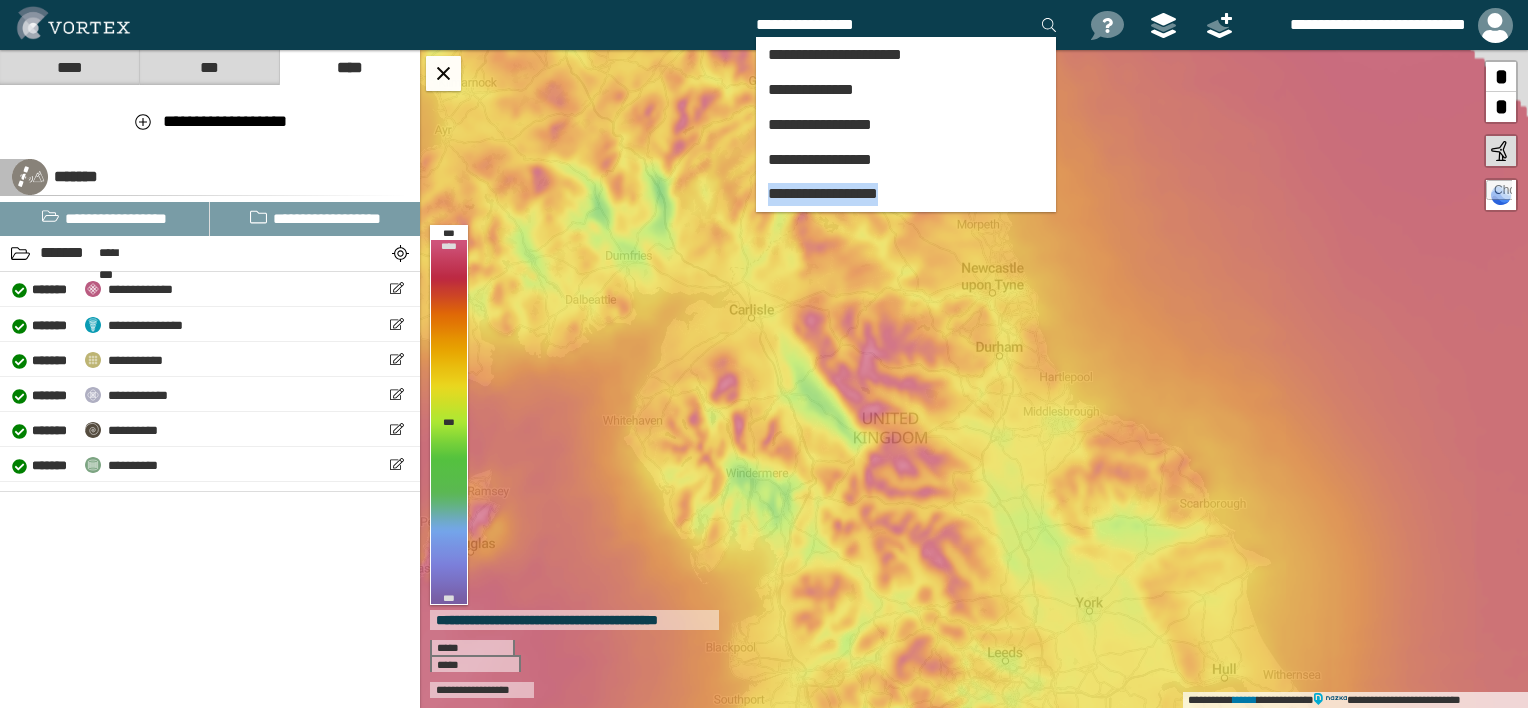 click on "[FIRST] [LAST] [STREET] [CITY], [STATE] [ZIP]" at bounding box center (906, 112) 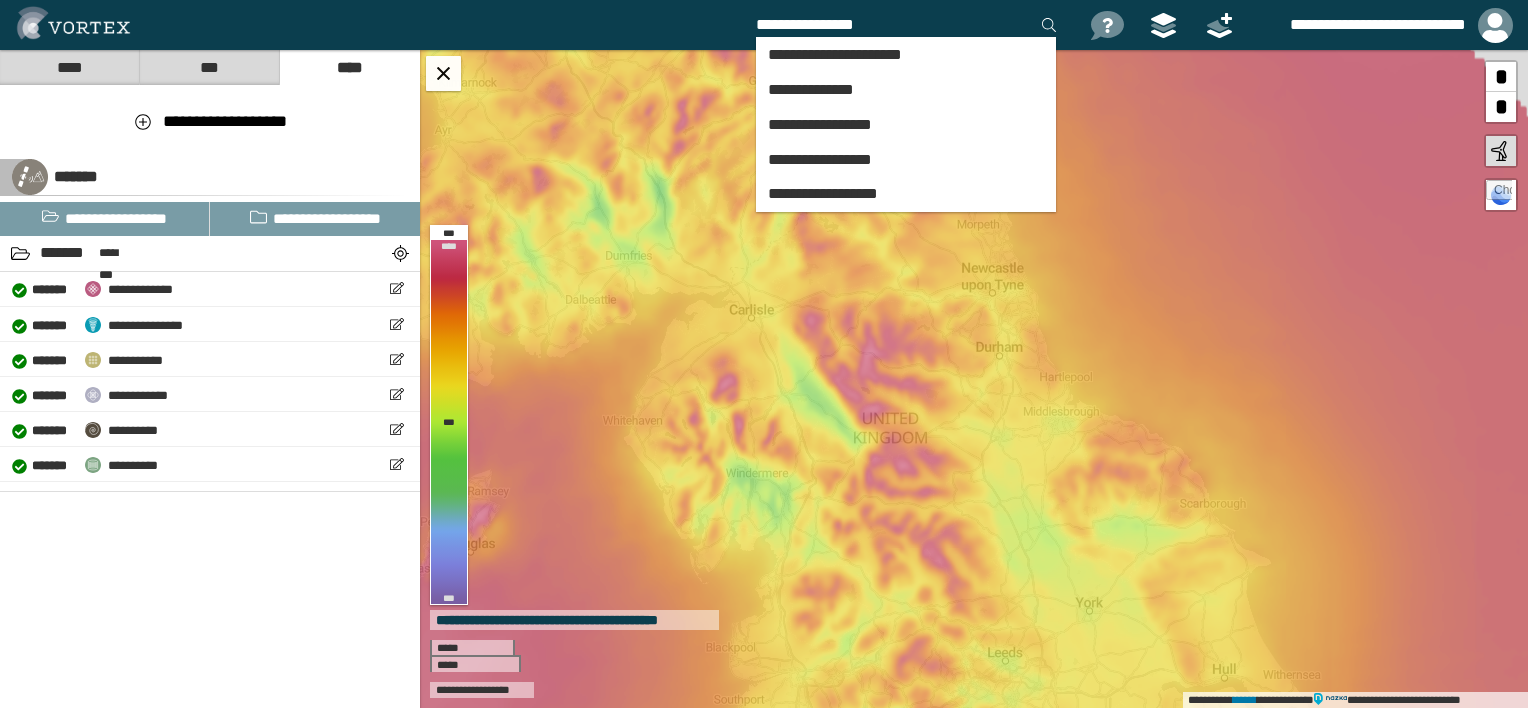 click on "**********" at bounding box center [906, 25] 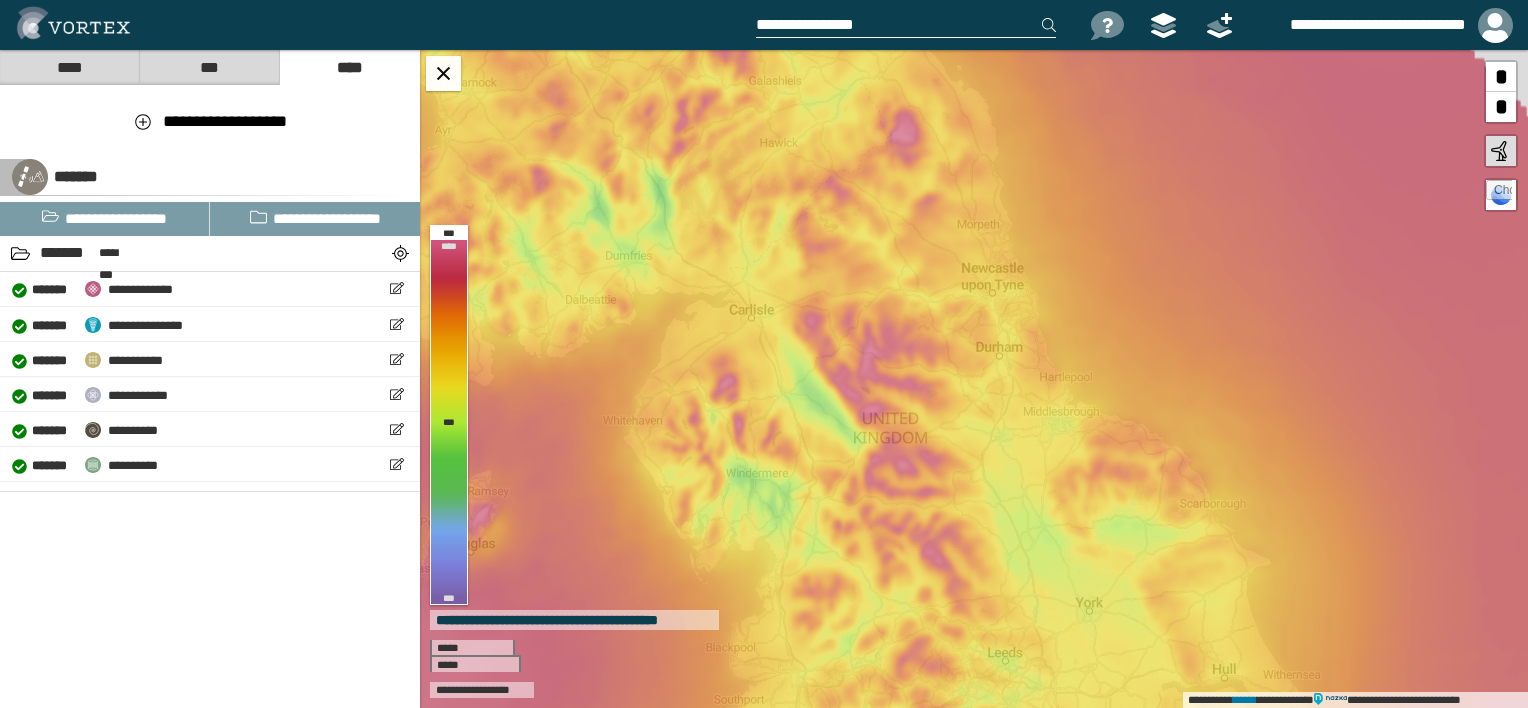 type on "**********" 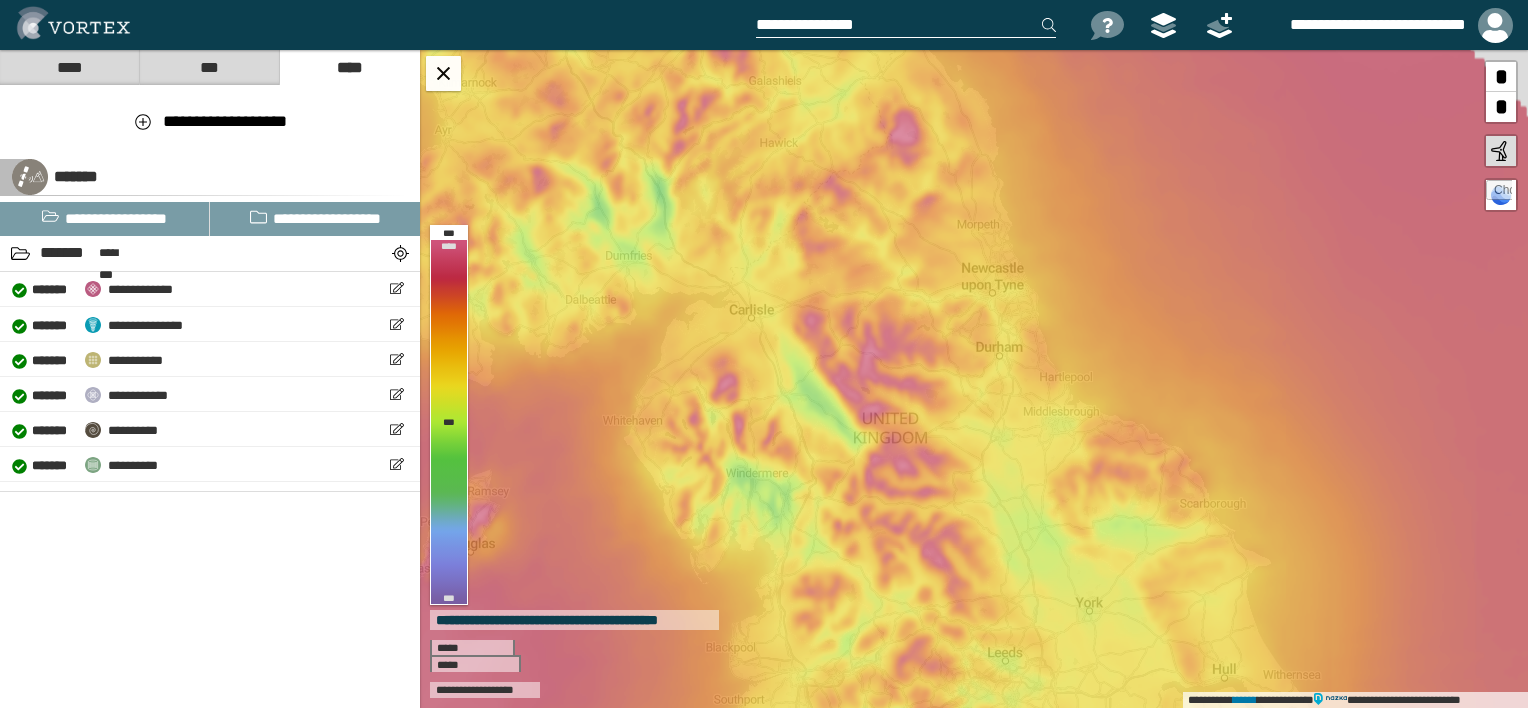 click on "**********" at bounding box center (906, 25) 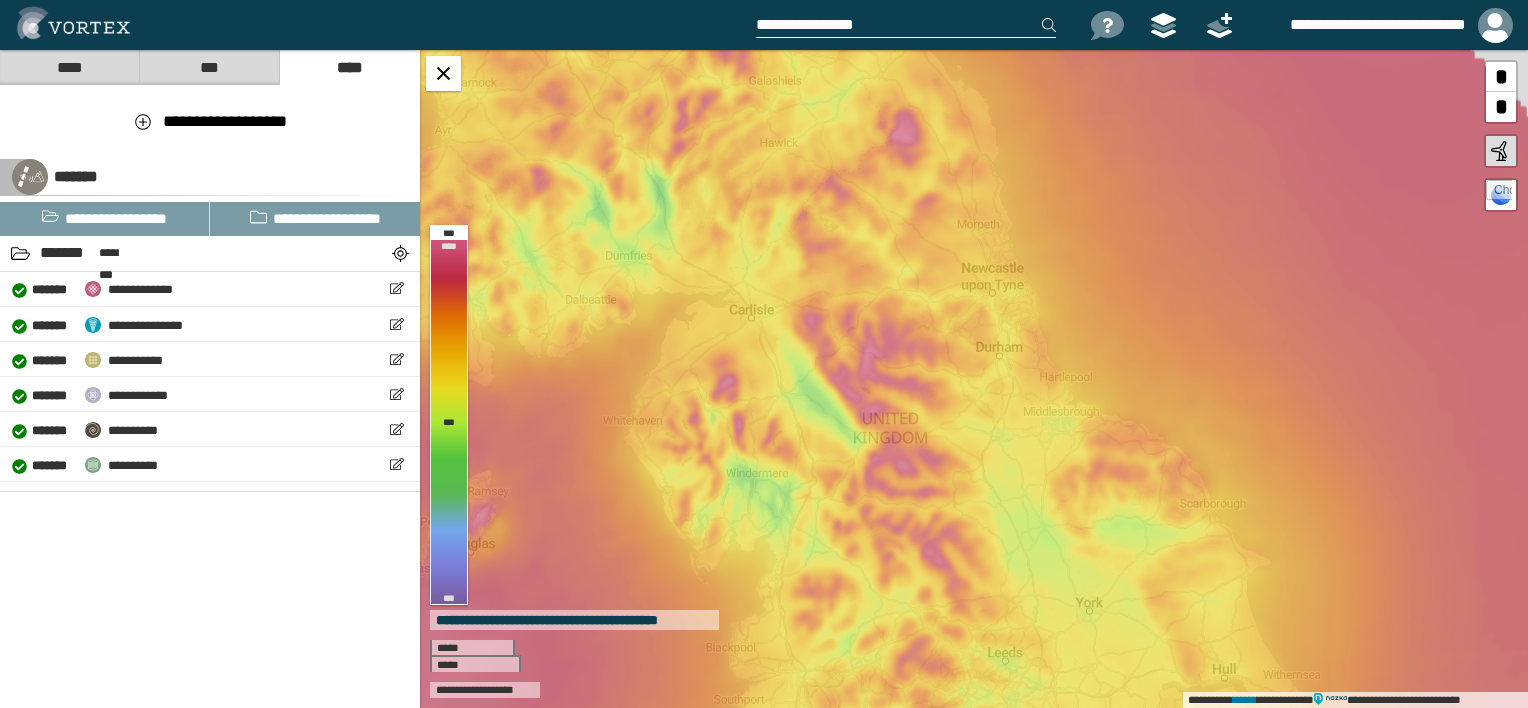 drag, startPoint x: 876, startPoint y: 25, endPoint x: 539, endPoint y: 32, distance: 337.0727 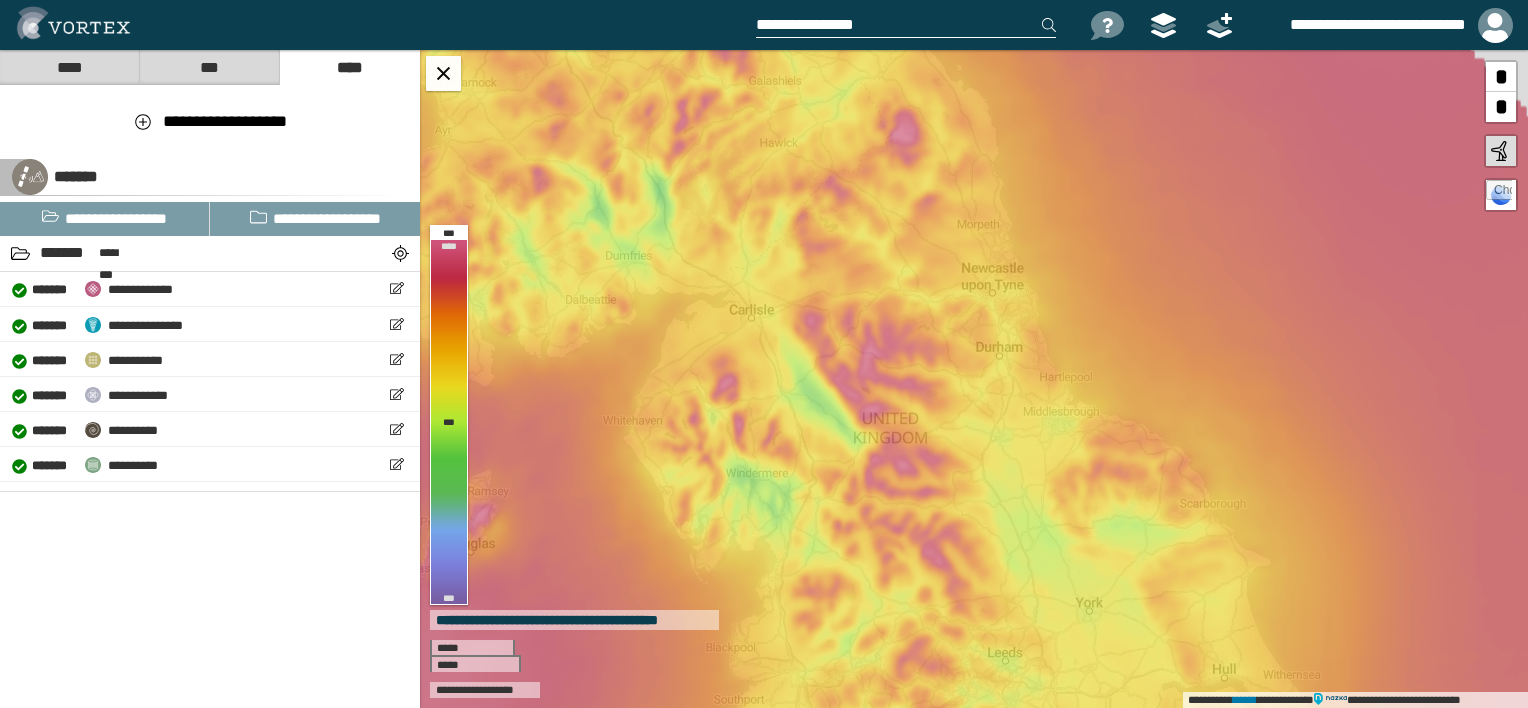 type 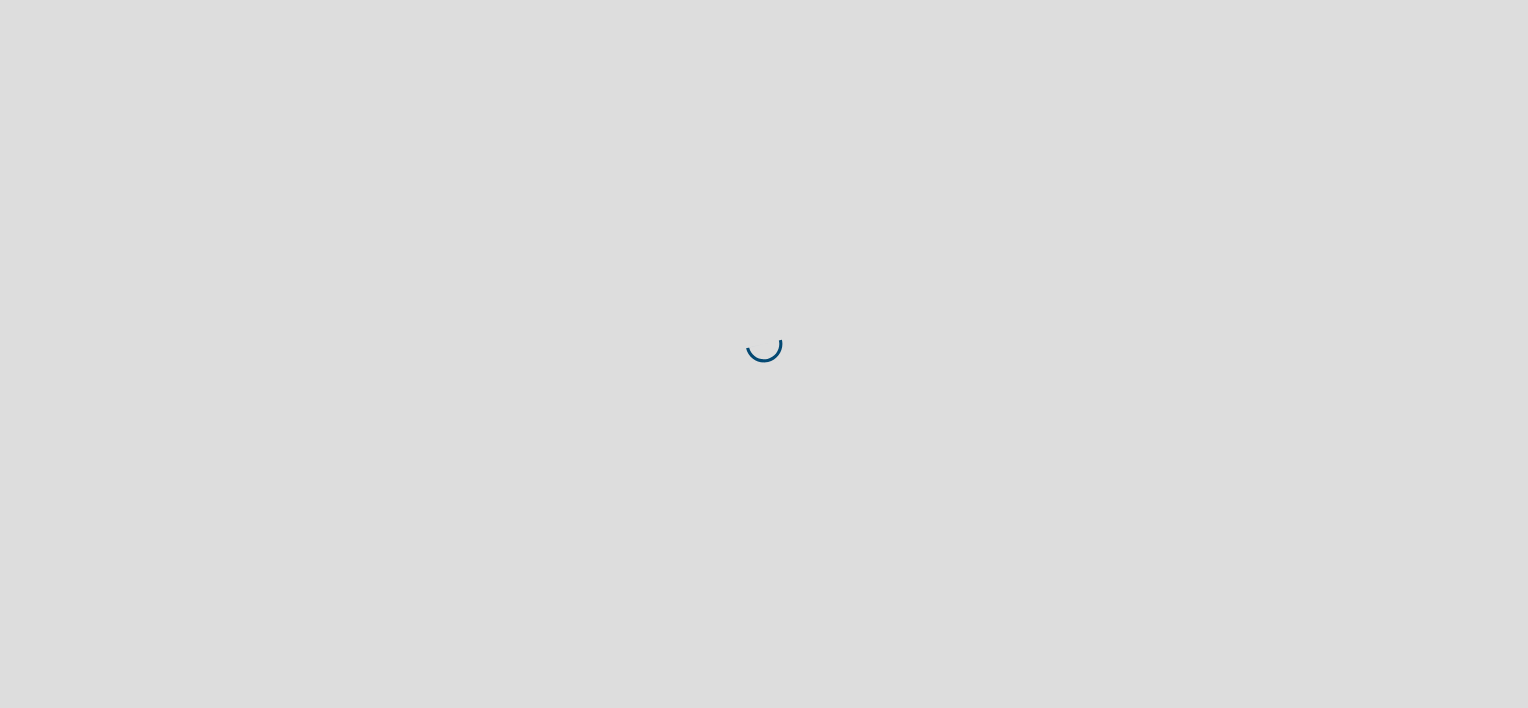 scroll, scrollTop: 0, scrollLeft: 0, axis: both 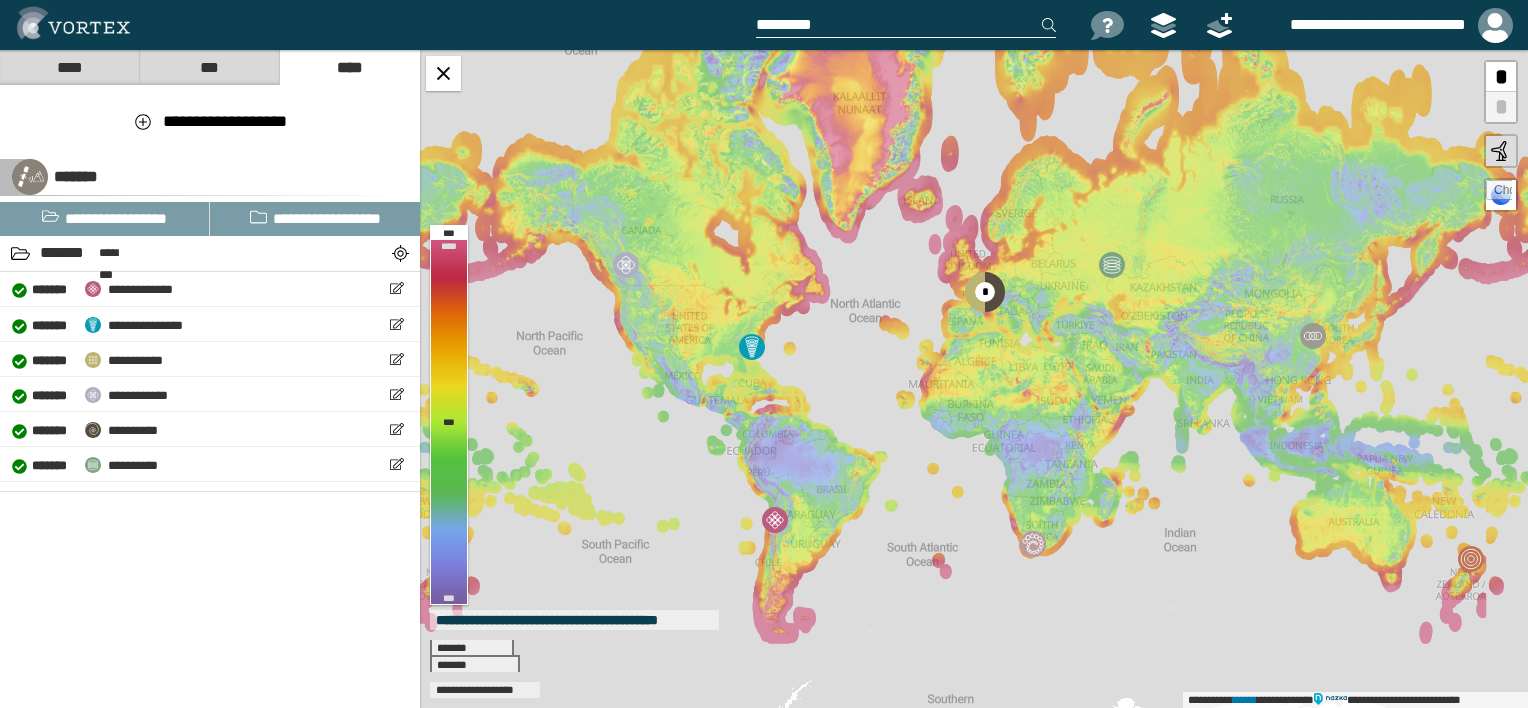 click at bounding box center (906, 25) 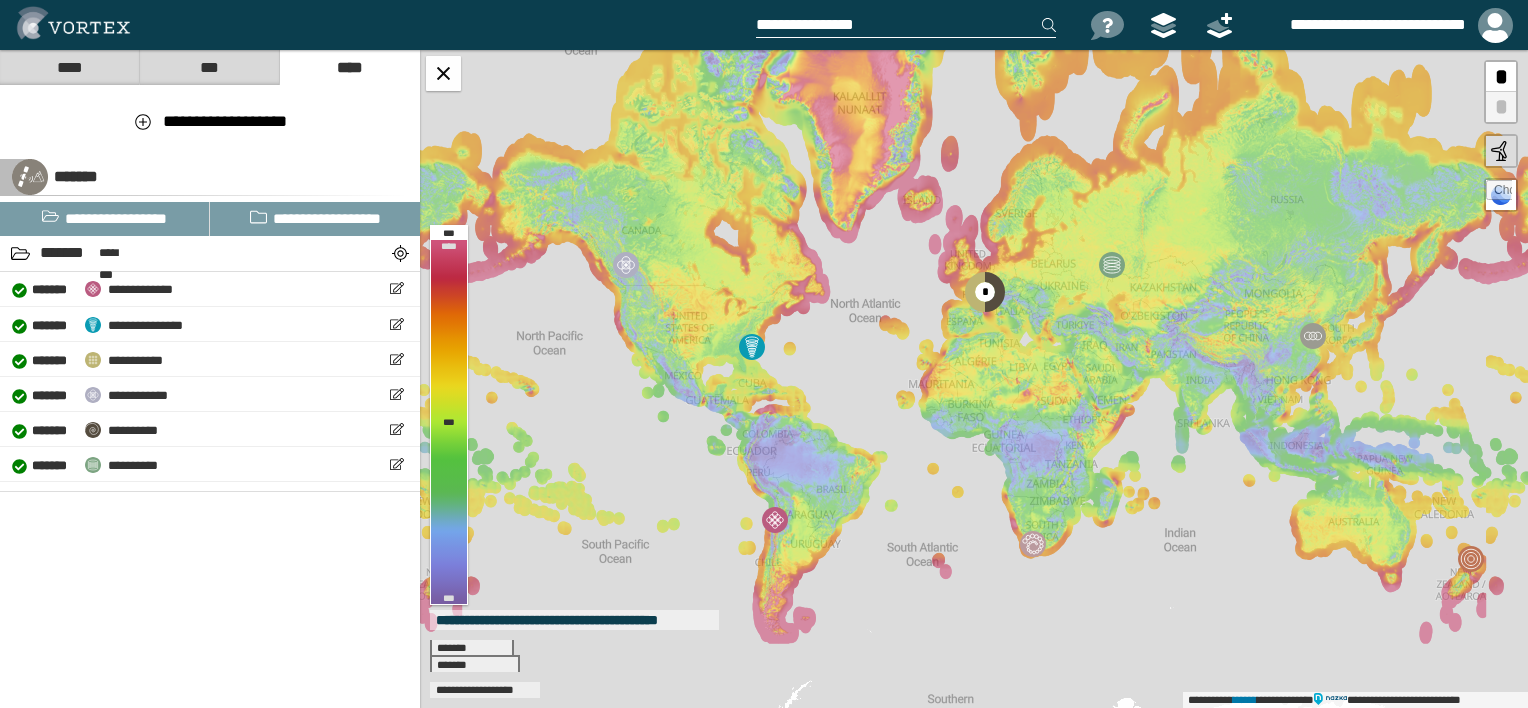 click on "**********" at bounding box center (906, 25) 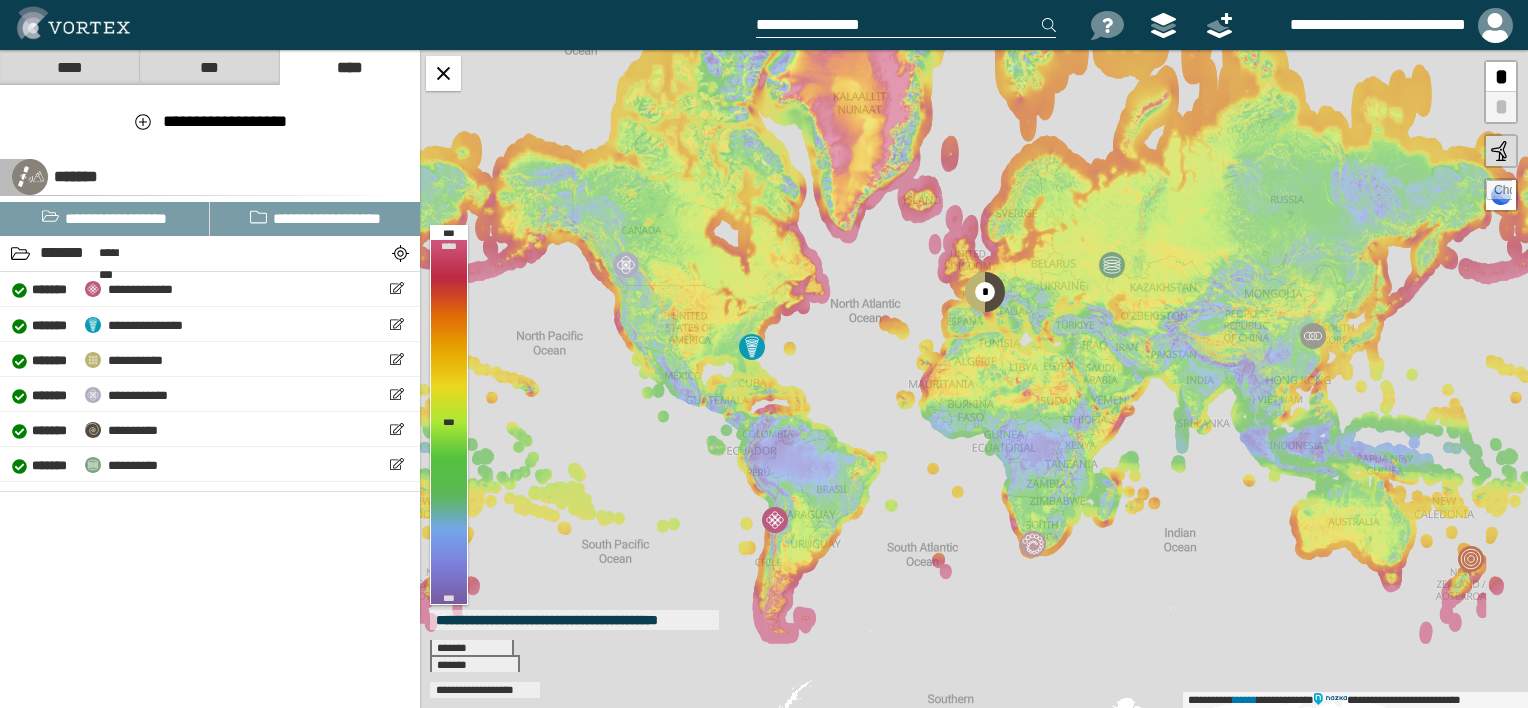 click on "**********" at bounding box center [906, 25] 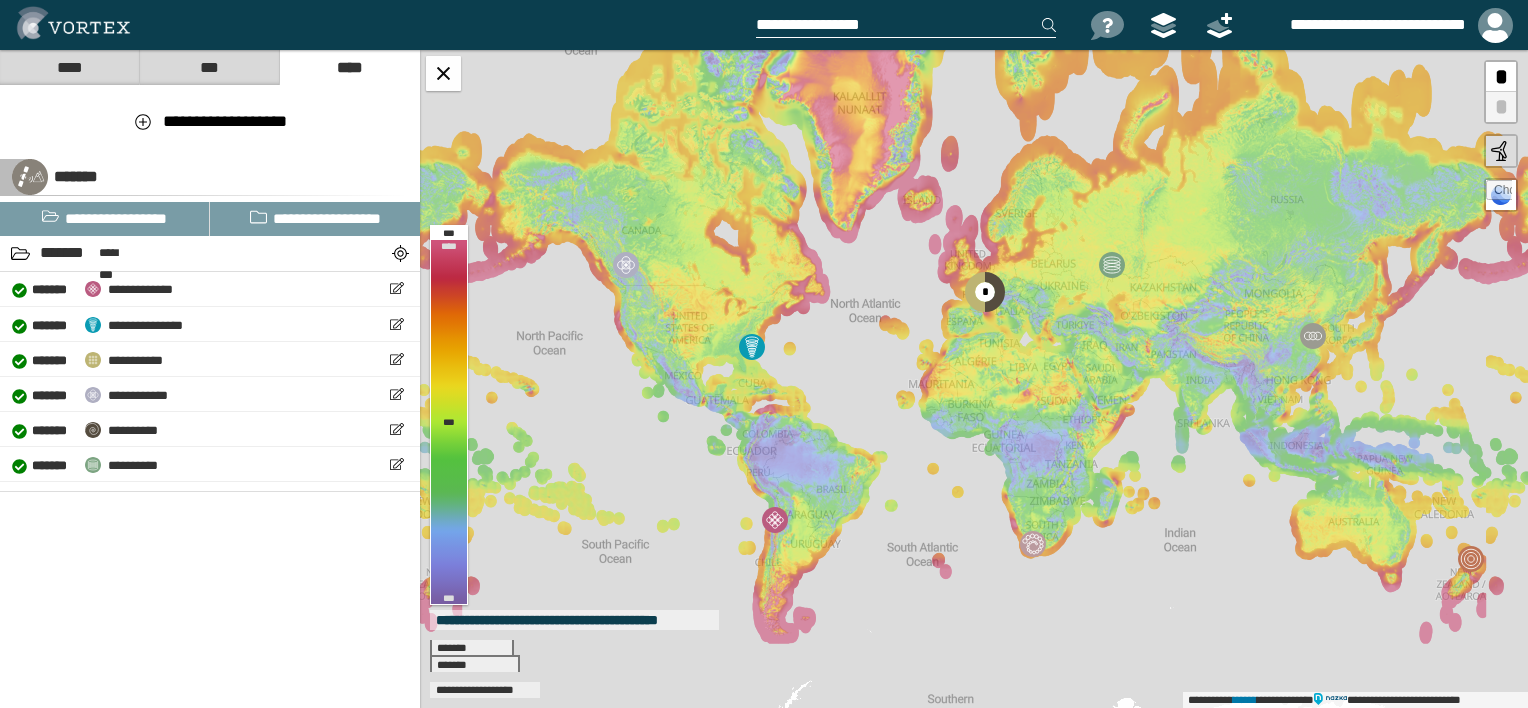 type on "**********" 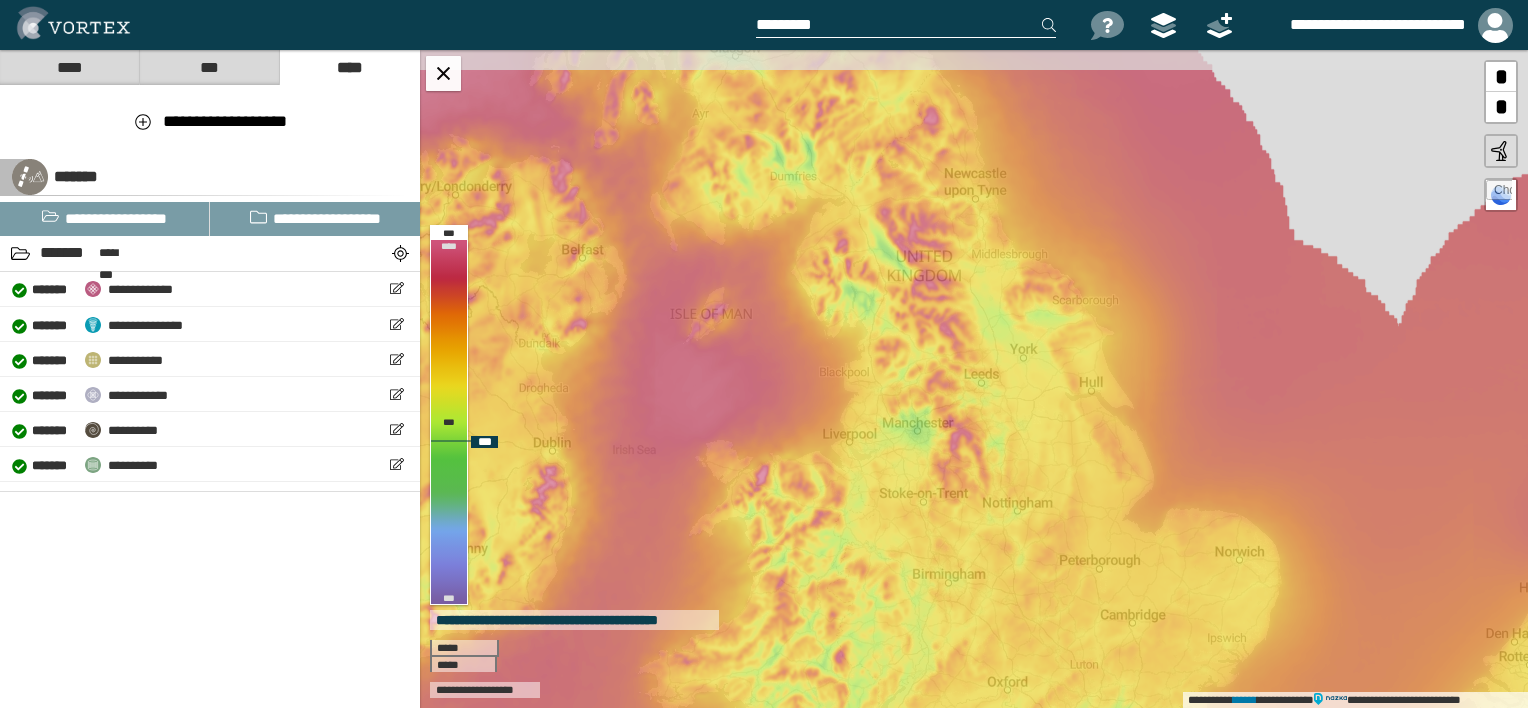 drag, startPoint x: 934, startPoint y: 222, endPoint x: 905, endPoint y: 386, distance: 166.54428 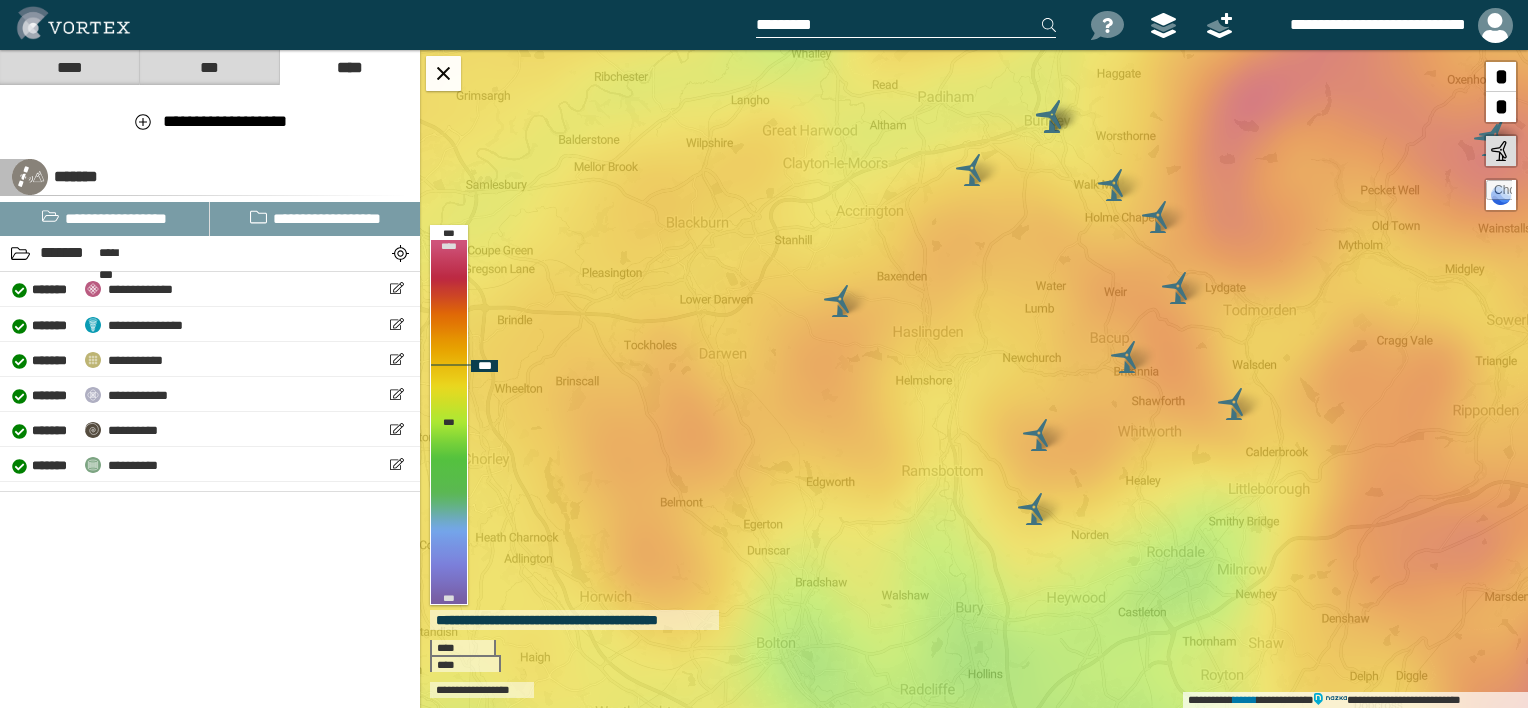 drag, startPoint x: 884, startPoint y: 195, endPoint x: 912, endPoint y: 196, distance: 28.01785 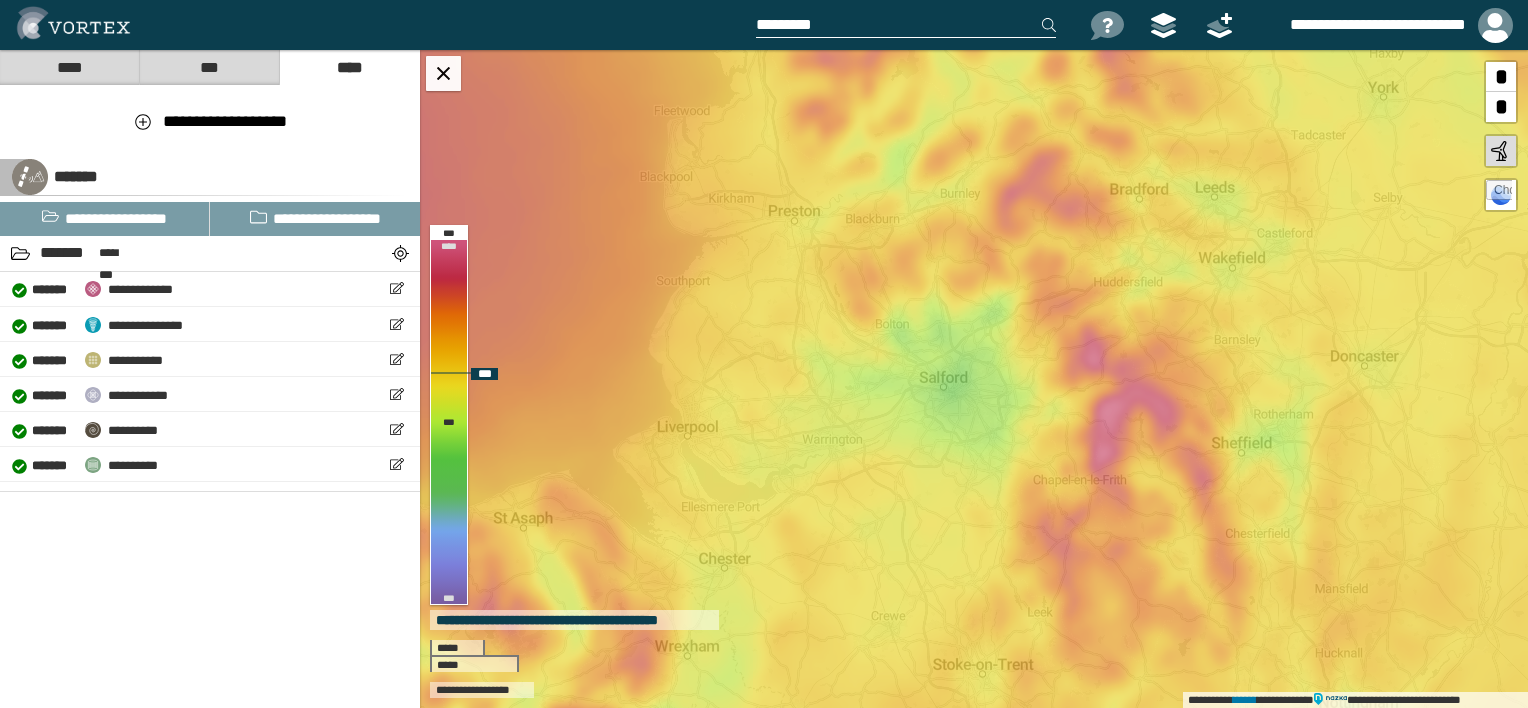 drag, startPoint x: 680, startPoint y: 494, endPoint x: 723, endPoint y: 371, distance: 130.29965 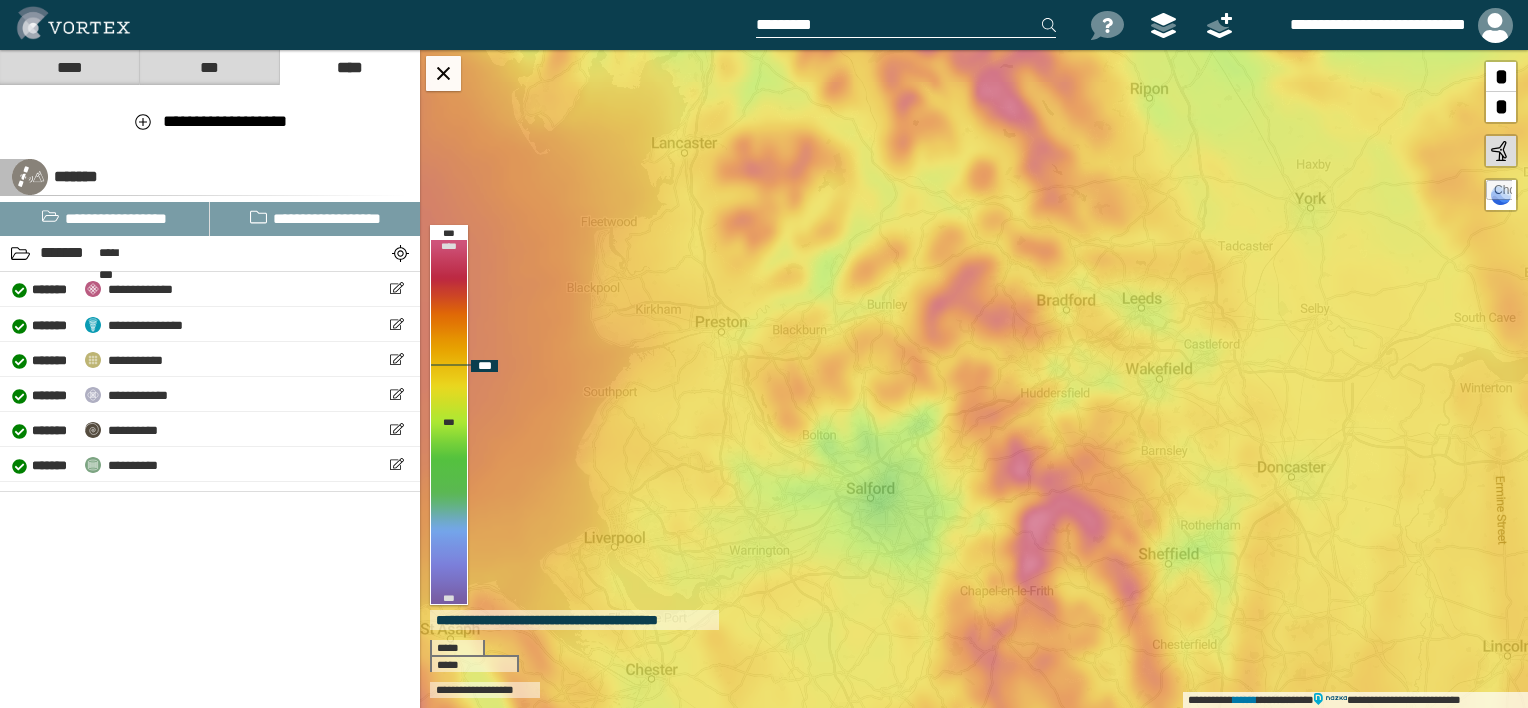 drag, startPoint x: 756, startPoint y: 239, endPoint x: 741, endPoint y: 353, distance: 114.982605 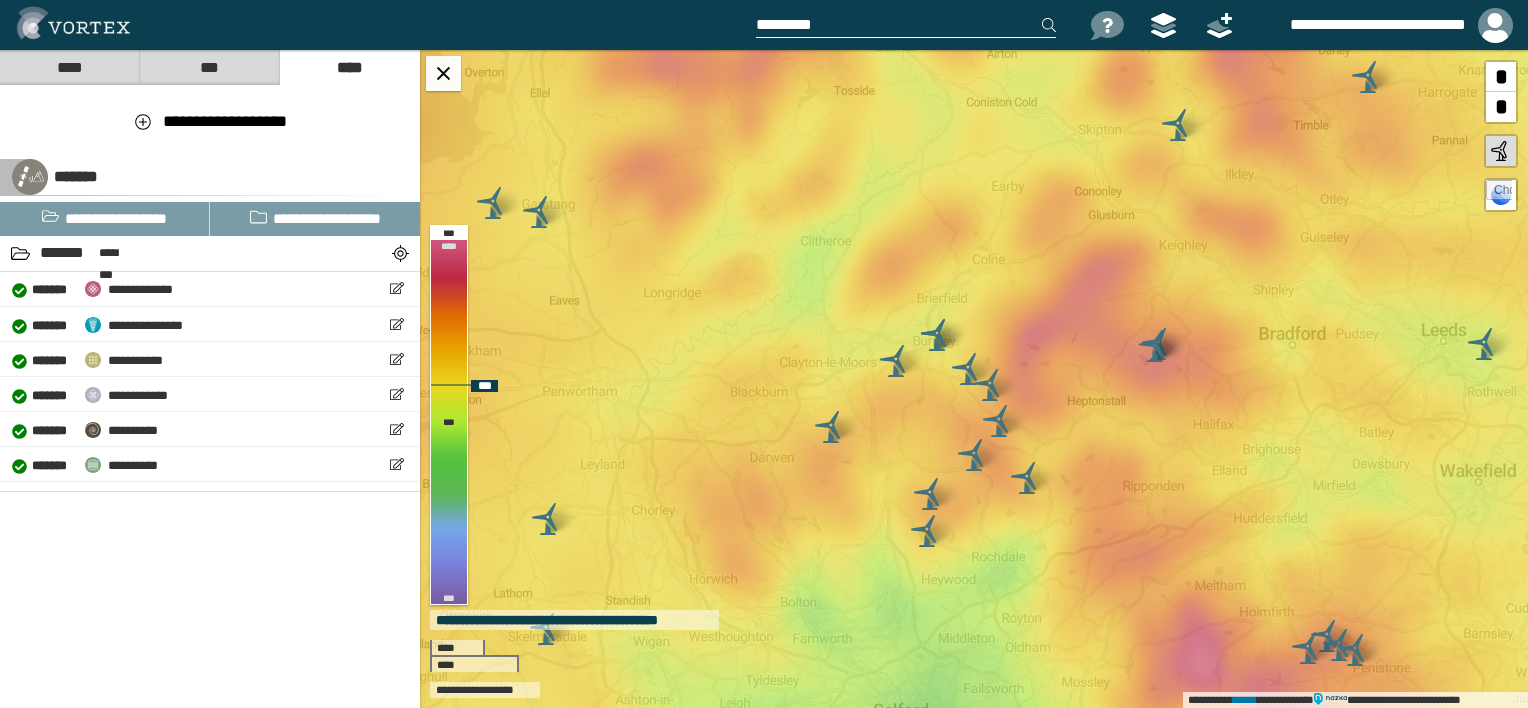 drag, startPoint x: 931, startPoint y: 310, endPoint x: 916, endPoint y: 351, distance: 43.65776 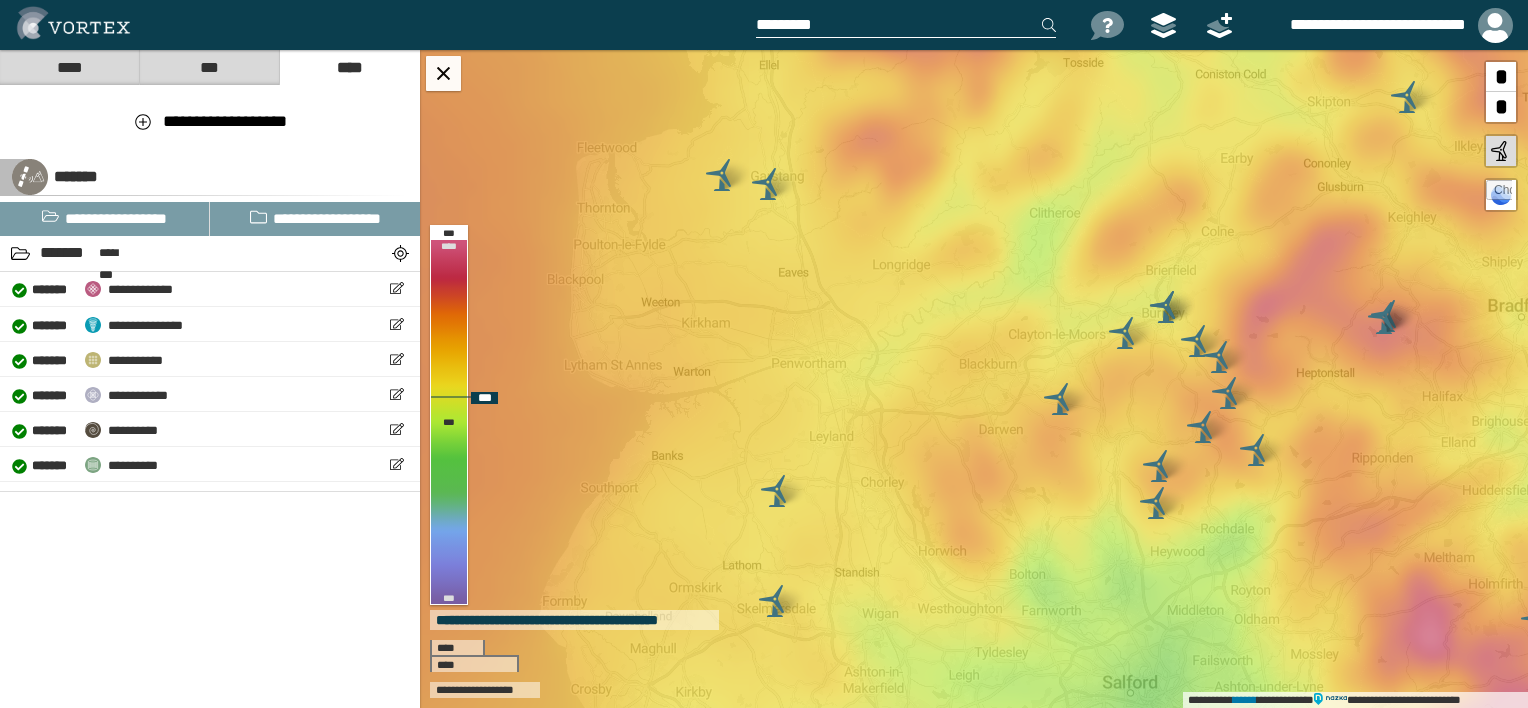drag, startPoint x: 888, startPoint y: 340, endPoint x: 1117, endPoint y: 312, distance: 230.70544 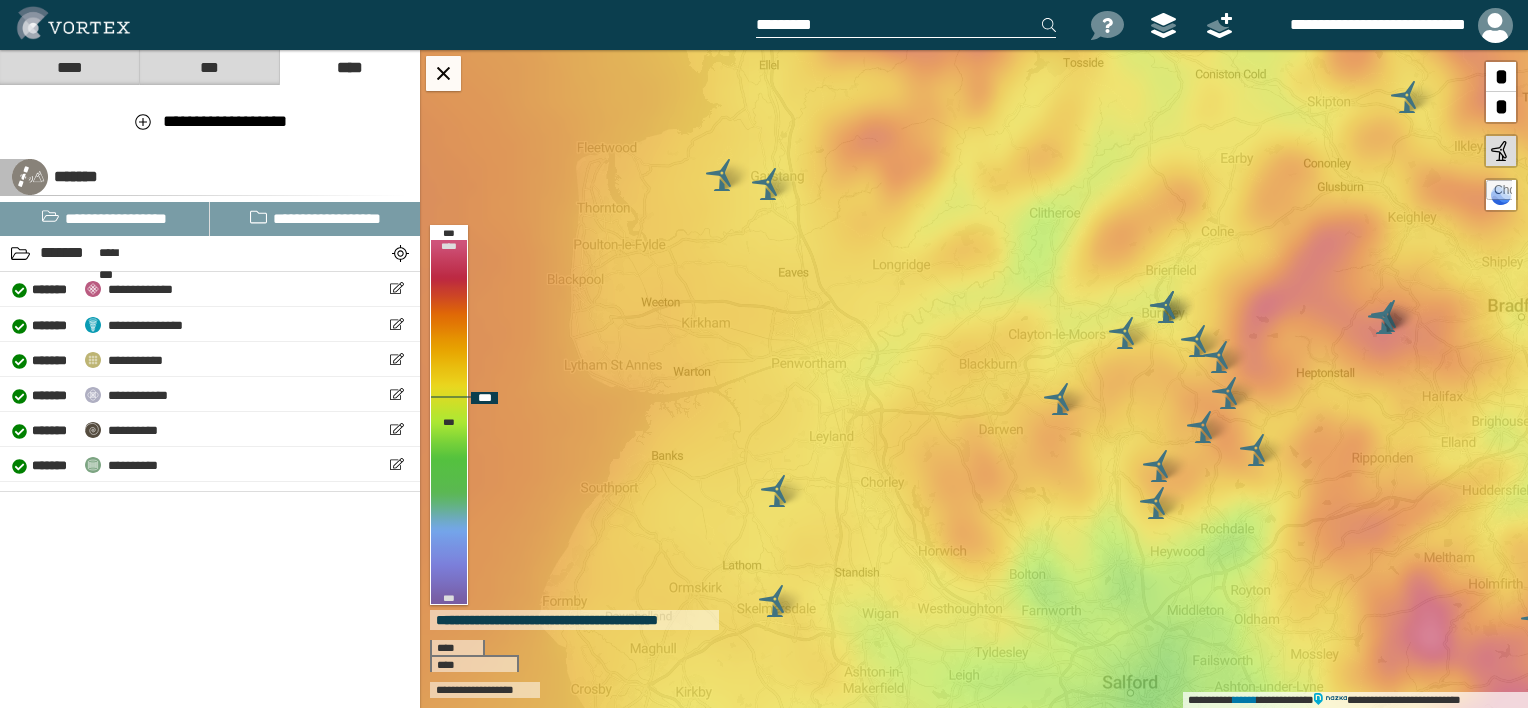 click on "**********" at bounding box center [974, 379] 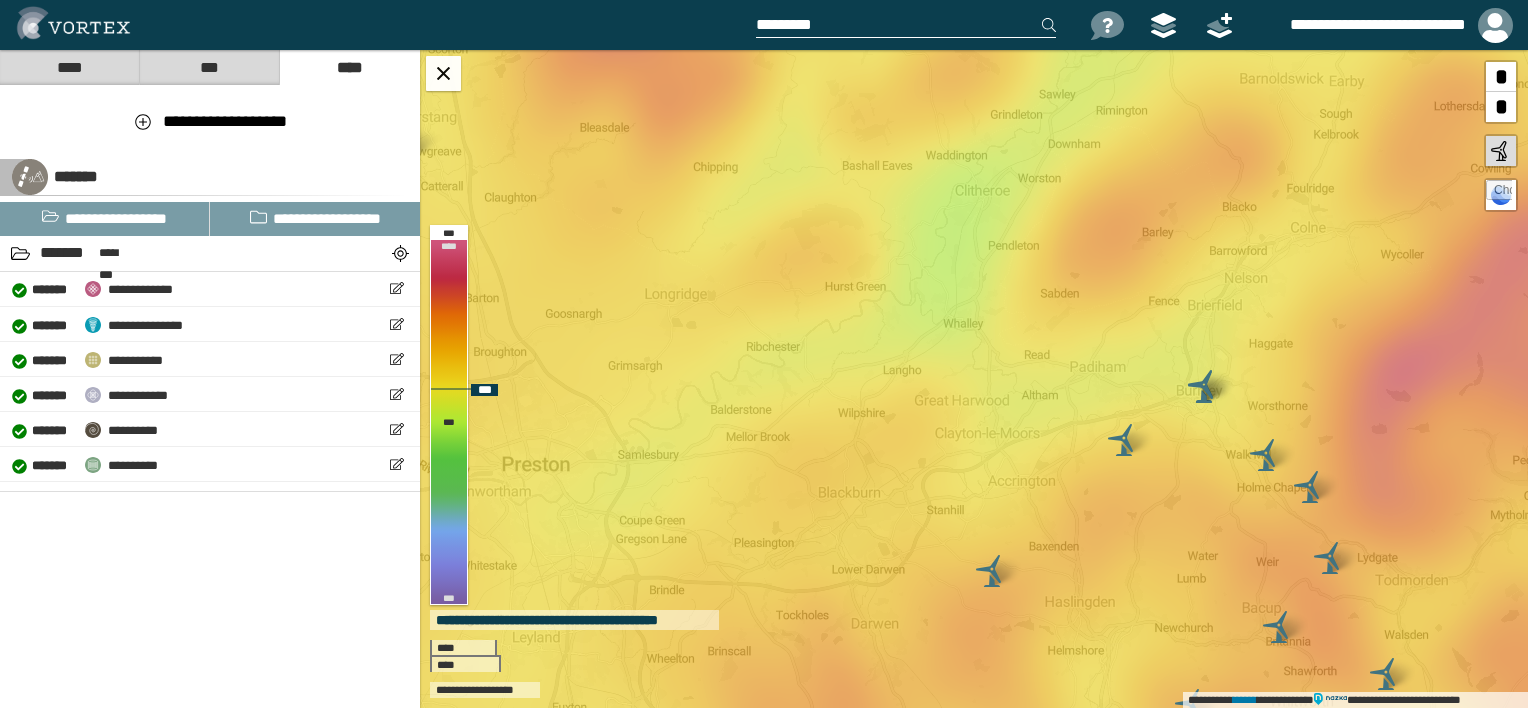 drag, startPoint x: 1127, startPoint y: 323, endPoint x: 1108, endPoint y: 345, distance: 29.068884 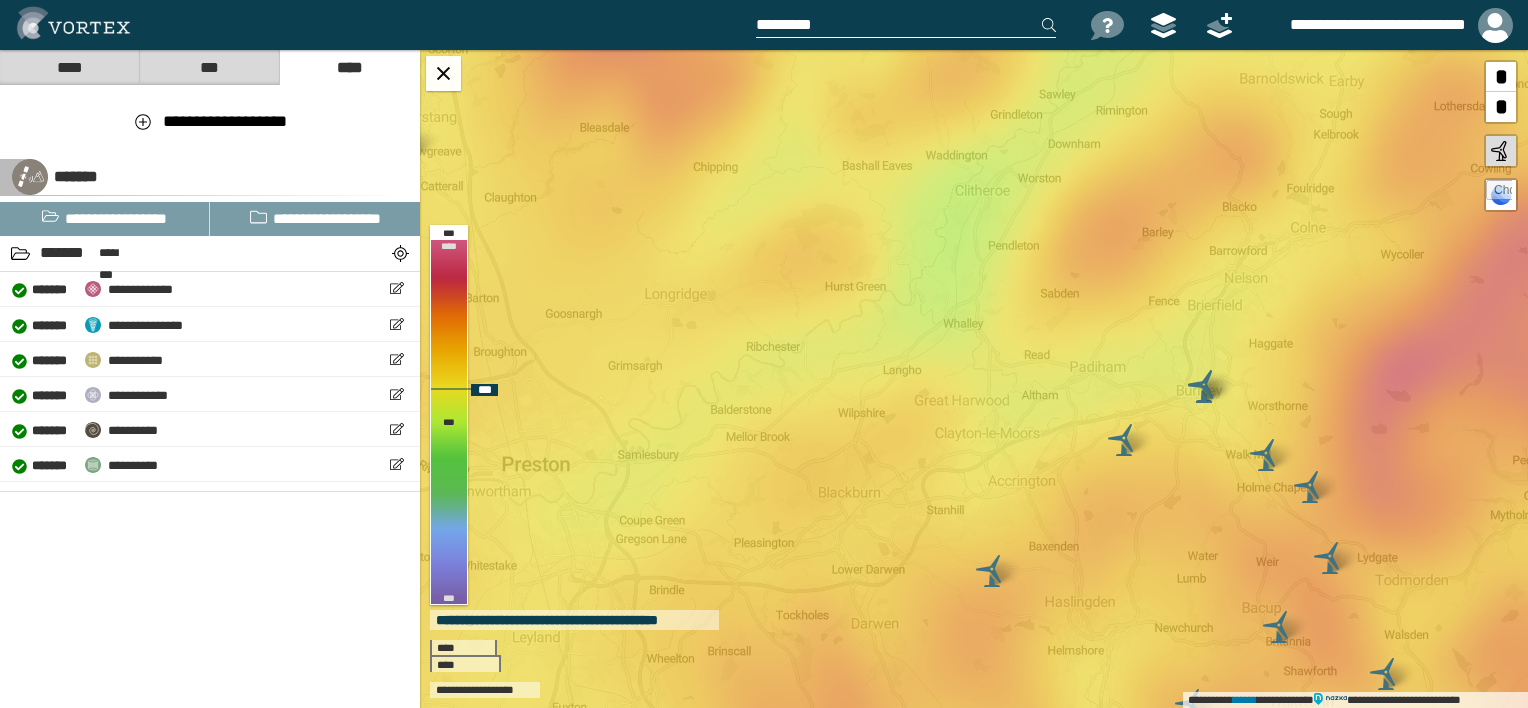 click on "**********" at bounding box center (974, 379) 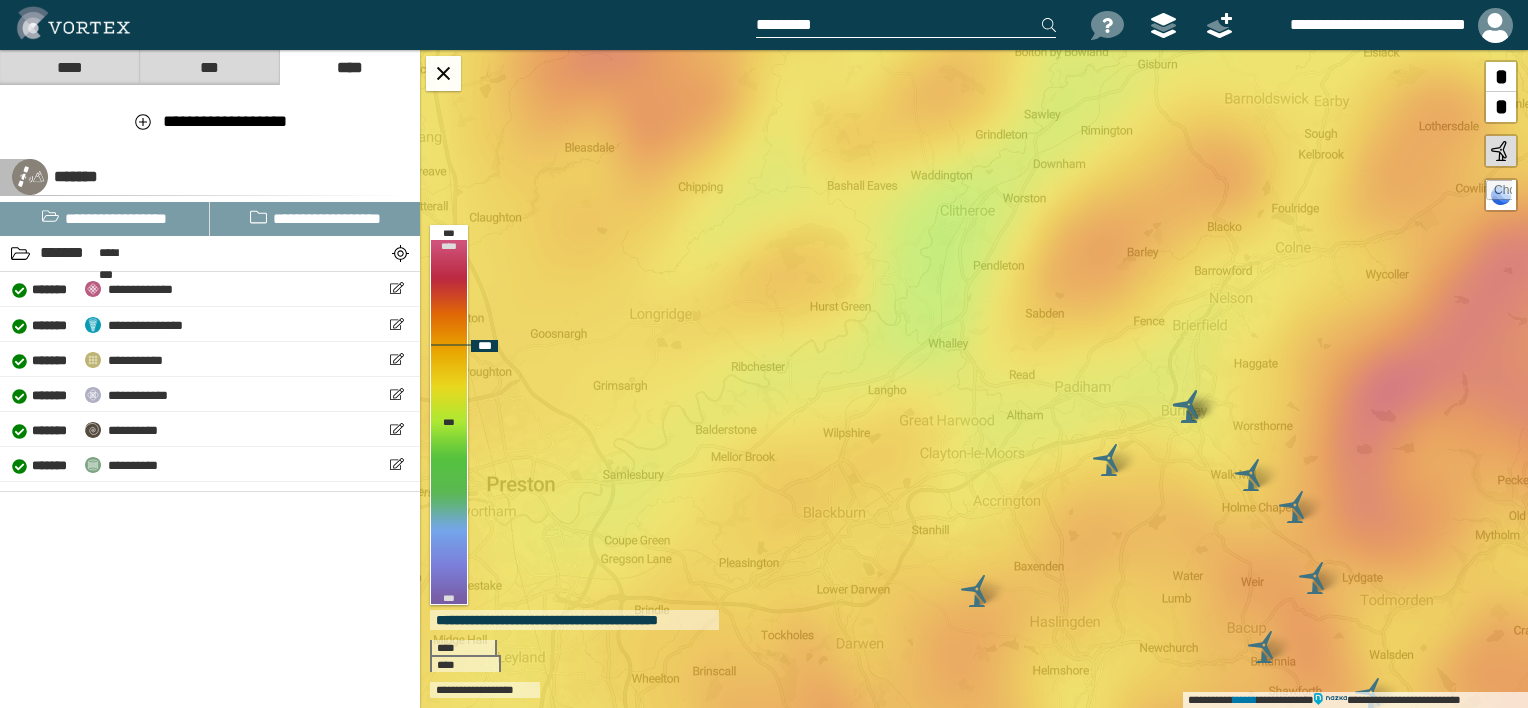 click on "**********" at bounding box center [974, 379] 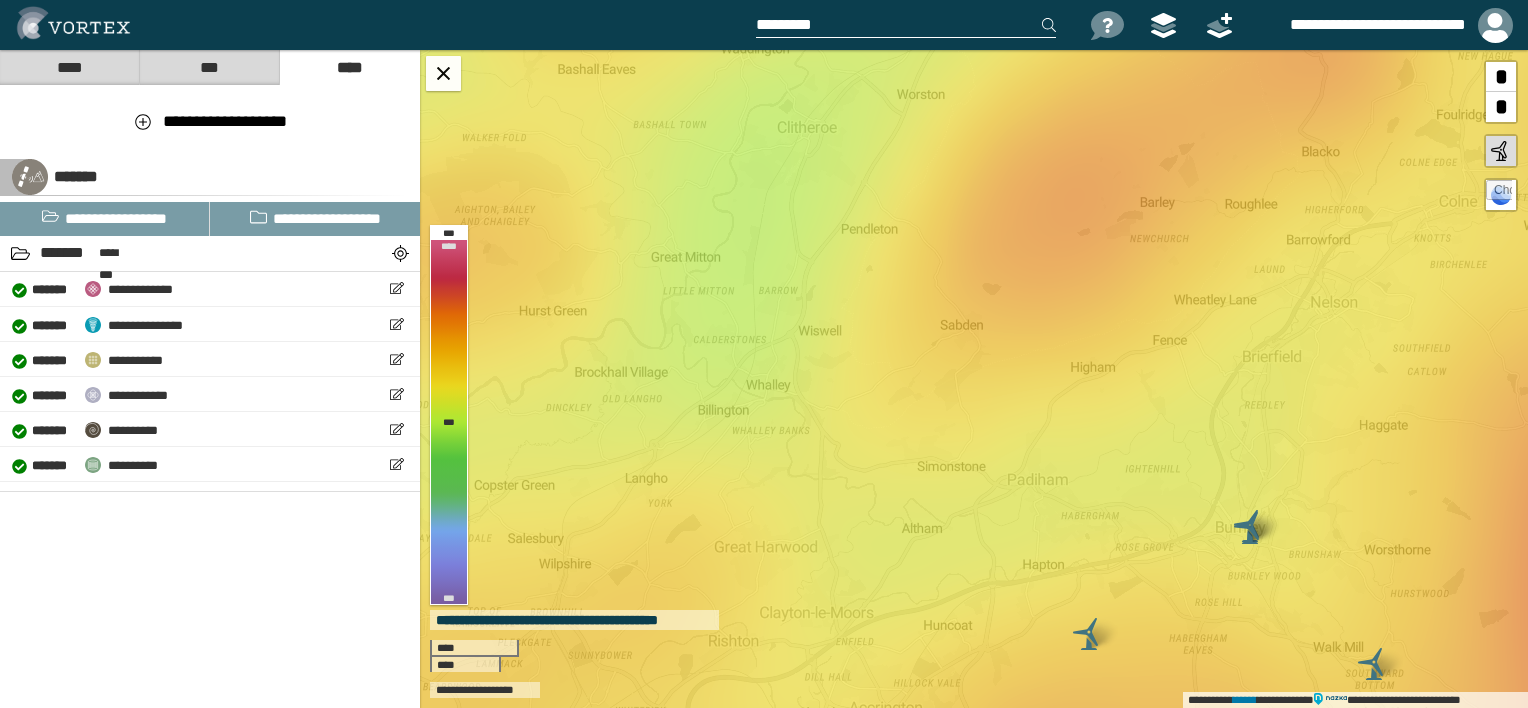 click at bounding box center (906, 25) 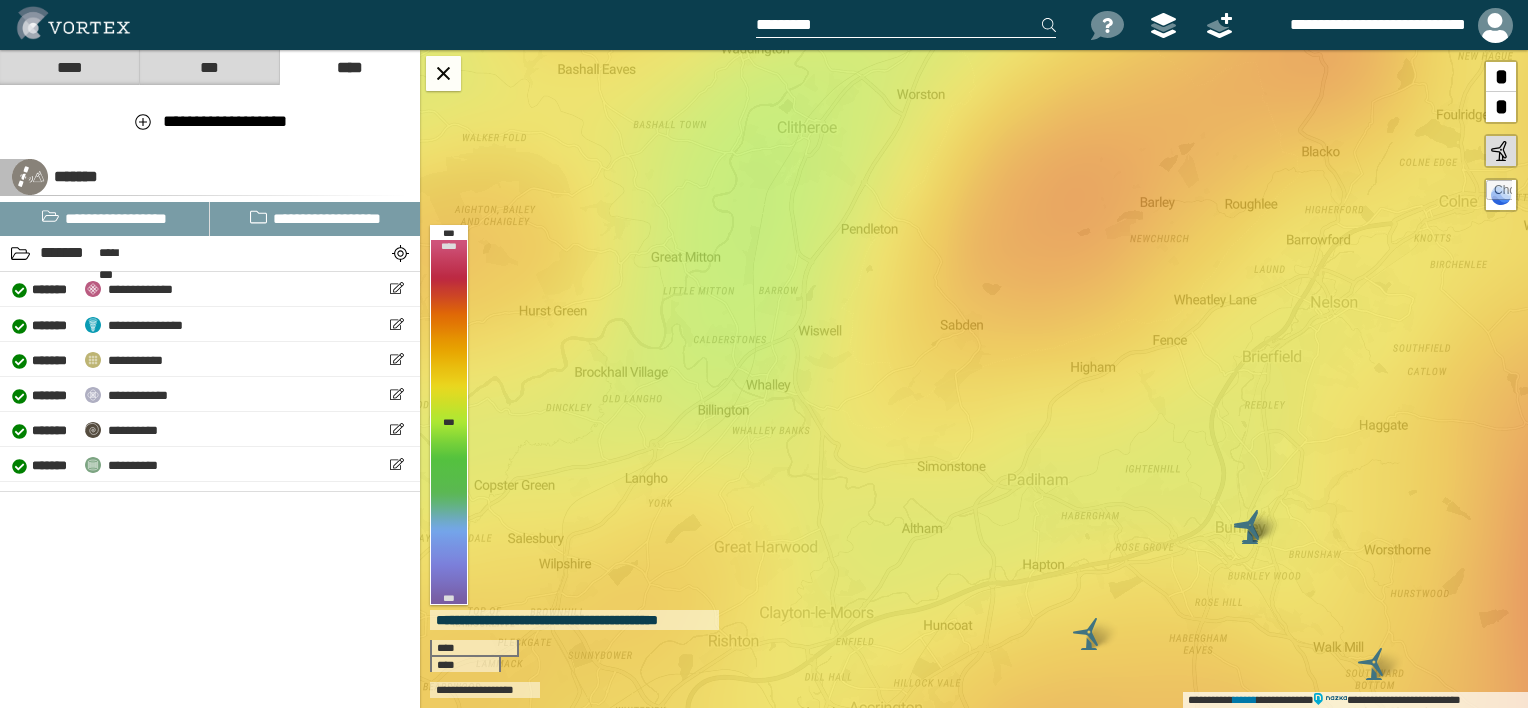 paste on "********" 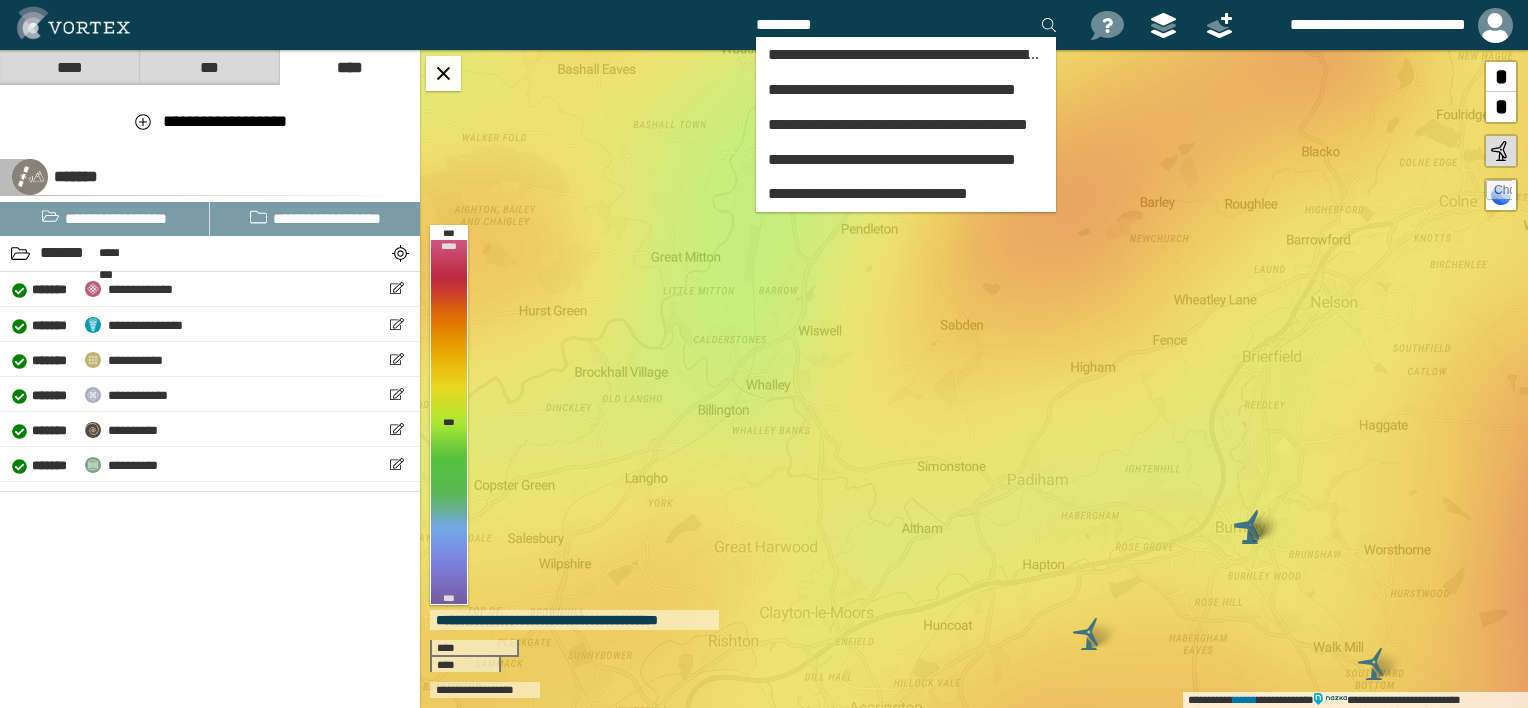 paste on "**********" 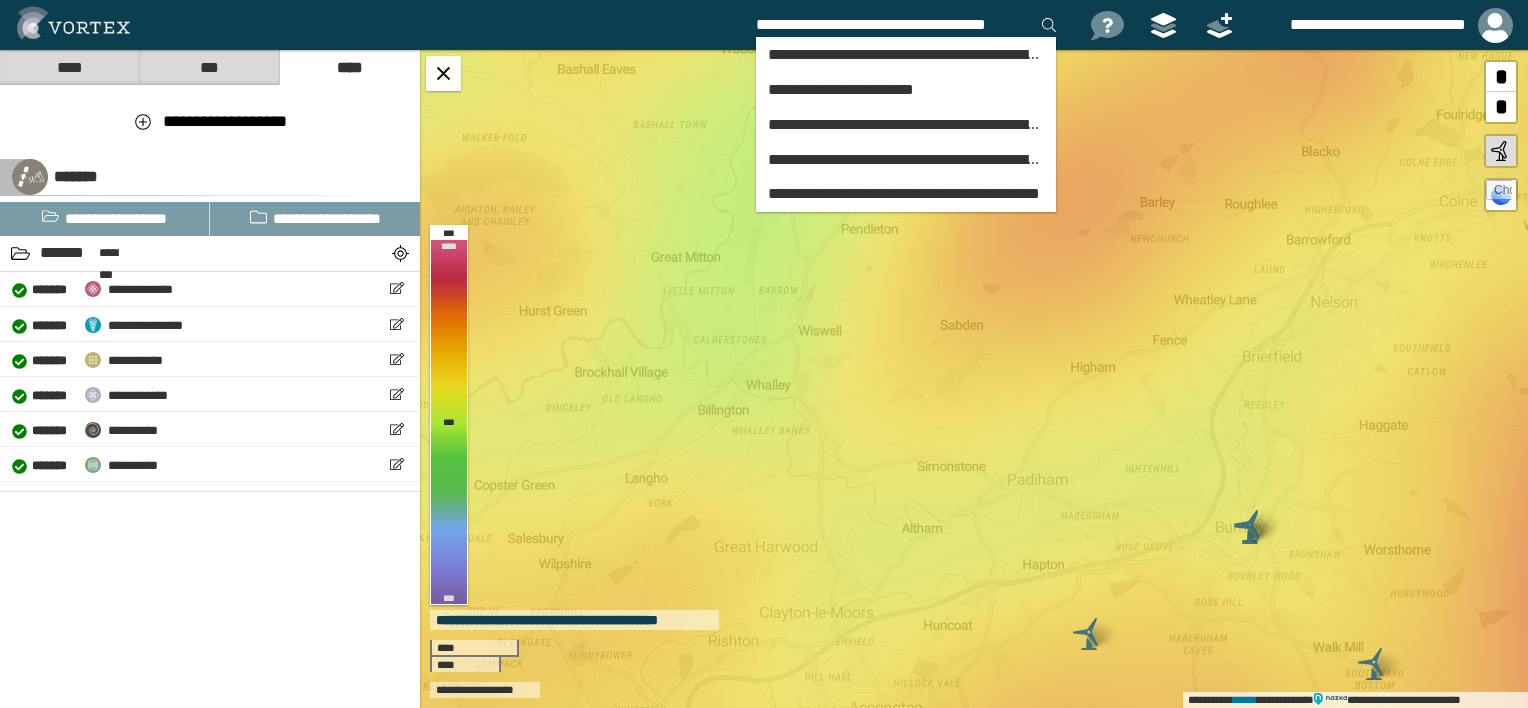 type on "**********" 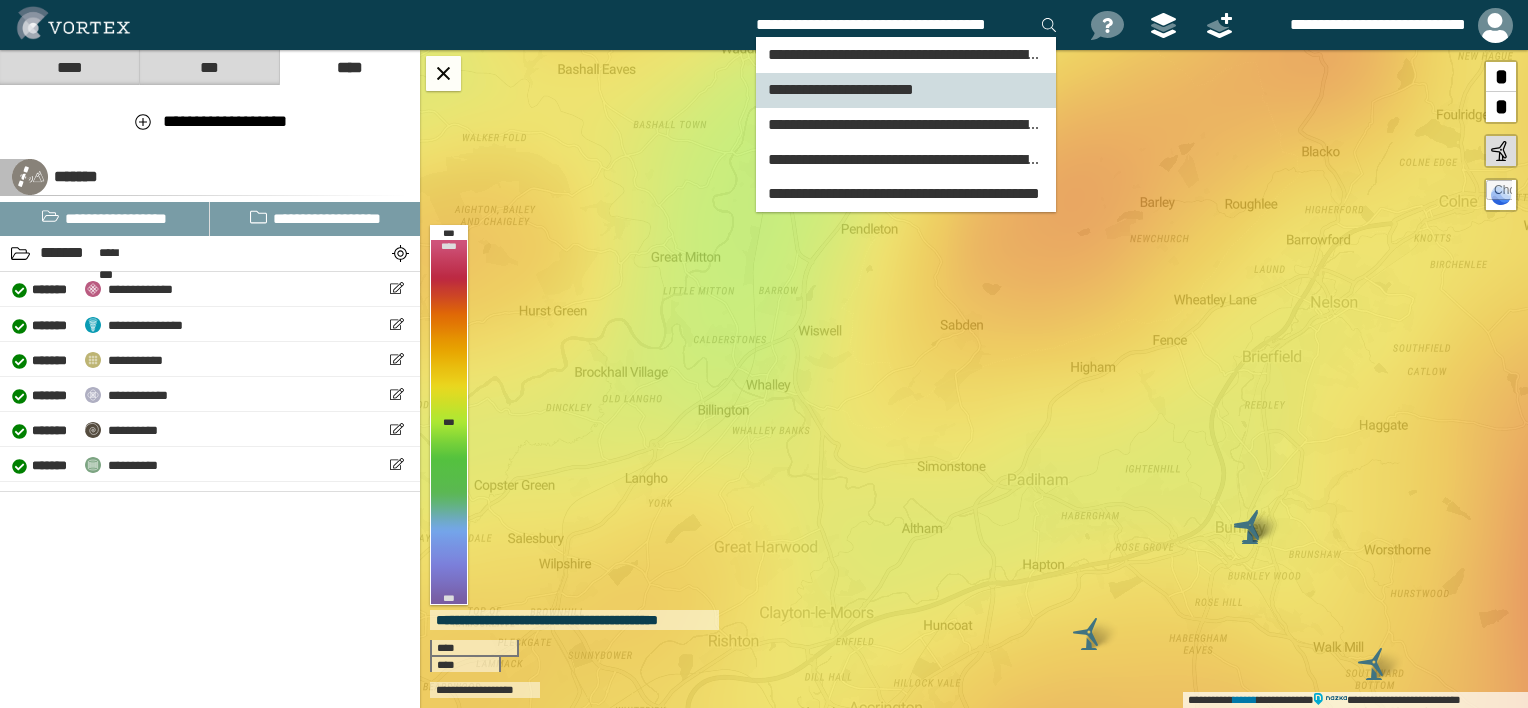 click on "**********" at bounding box center [906, 90] 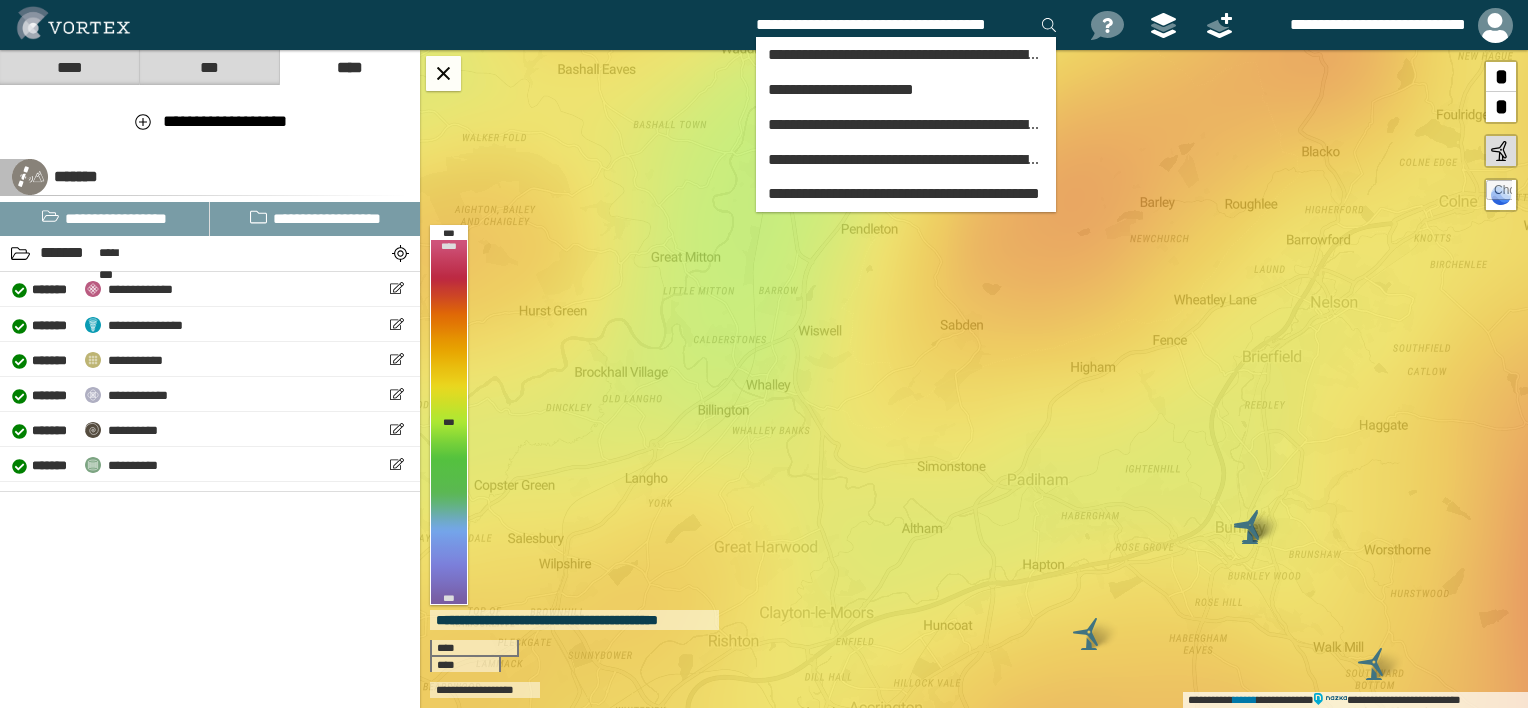 type 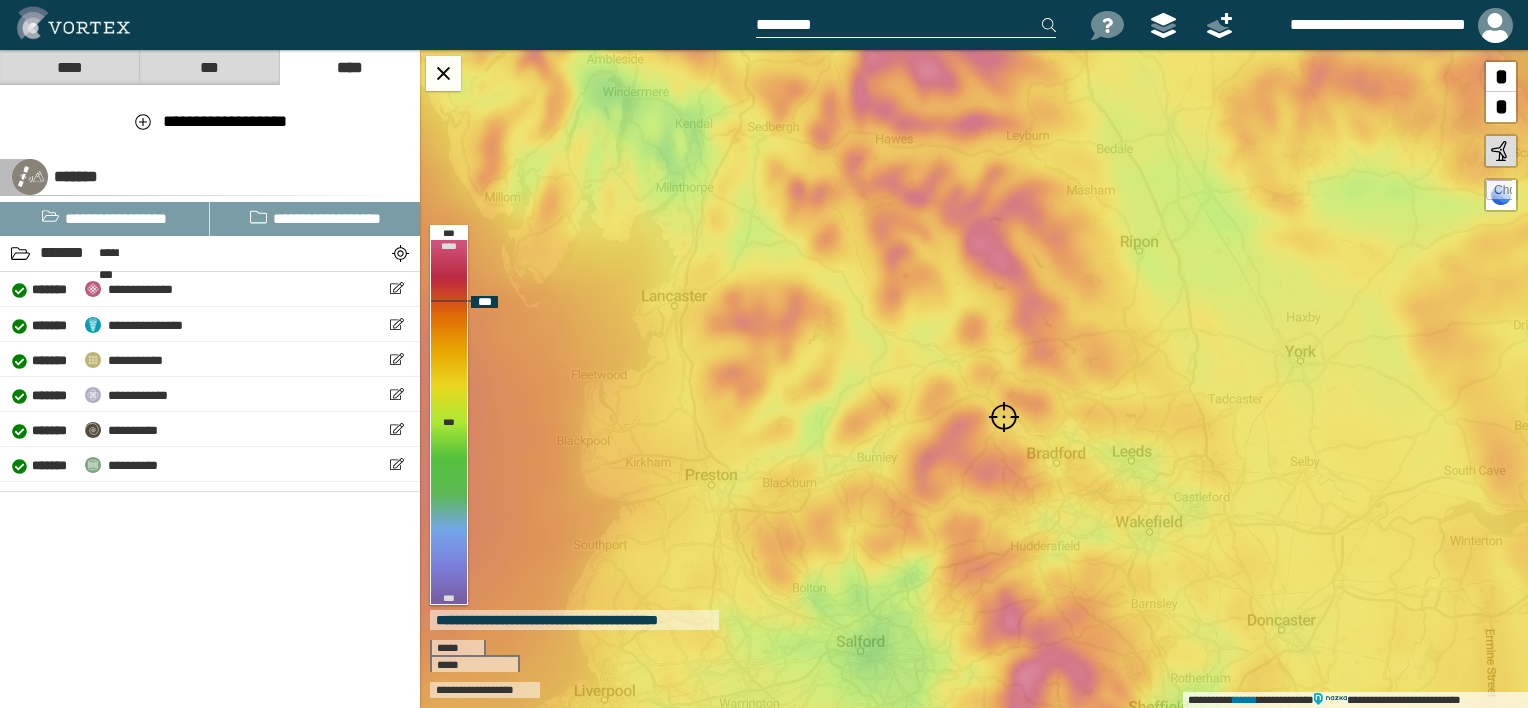 drag, startPoint x: 1015, startPoint y: 582, endPoint x: 1003, endPoint y: 472, distance: 110.65261 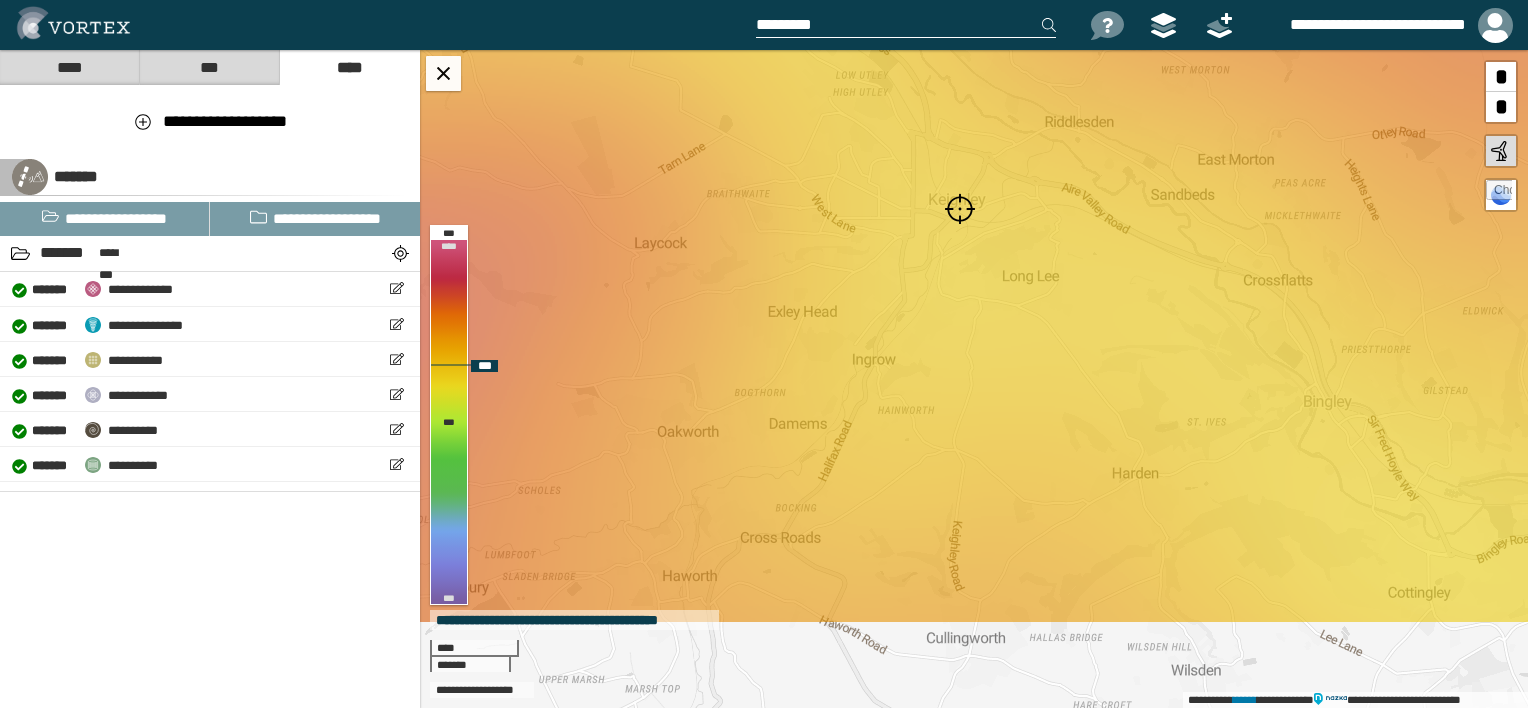 drag, startPoint x: 1041, startPoint y: 472, endPoint x: 1012, endPoint y: 348, distance: 127.345985 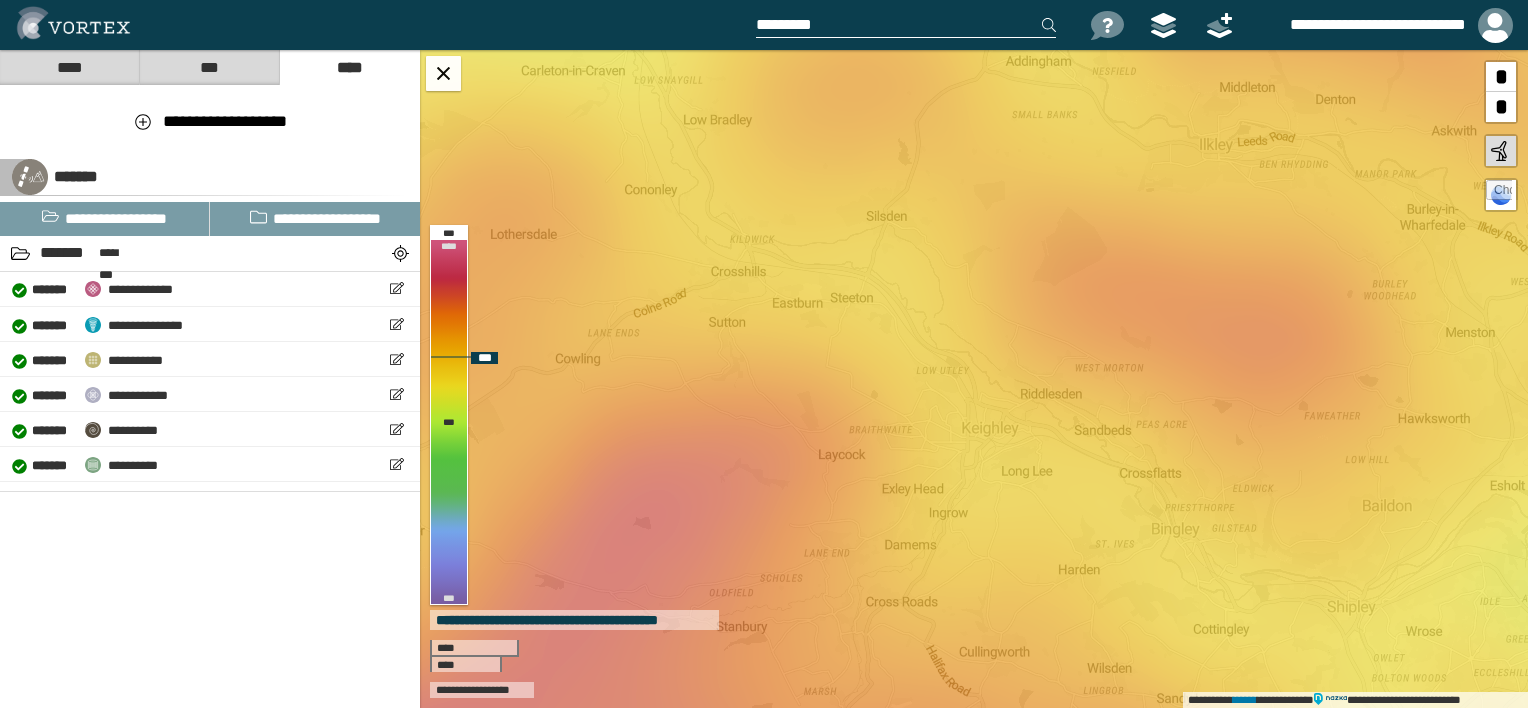 drag, startPoint x: 996, startPoint y: 243, endPoint x: 1004, endPoint y: 397, distance: 154.20766 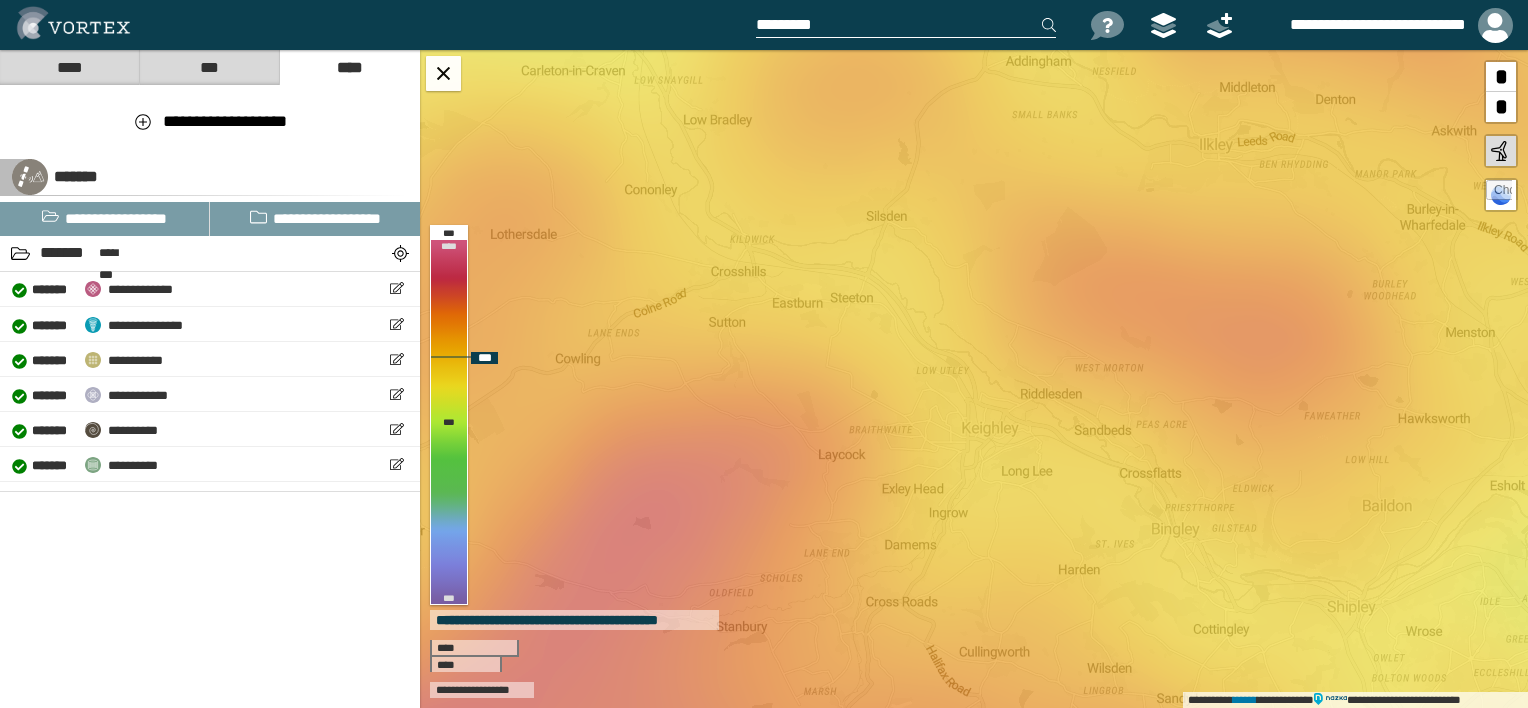 click on "**********" at bounding box center (974, 379) 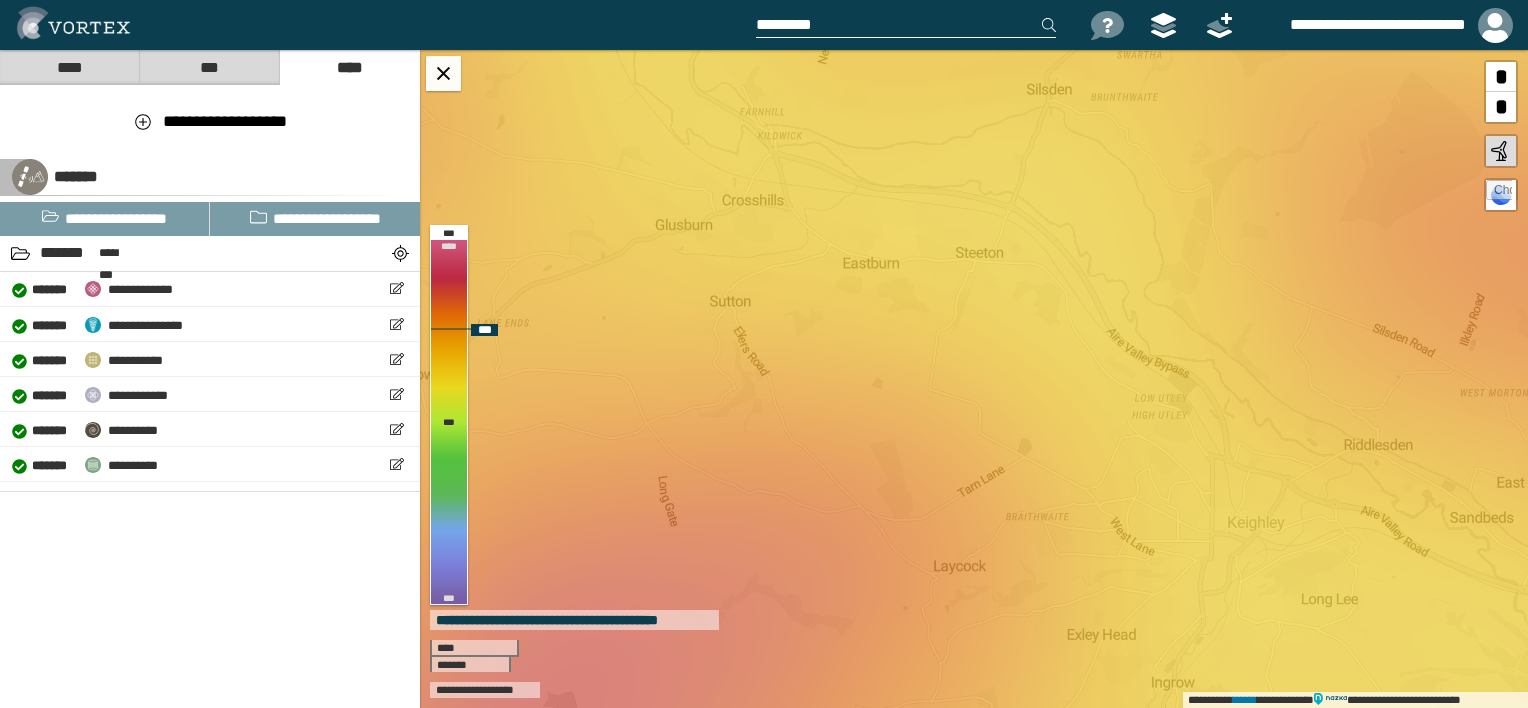drag, startPoint x: 782, startPoint y: 377, endPoint x: 880, endPoint y: 424, distance: 108.68762 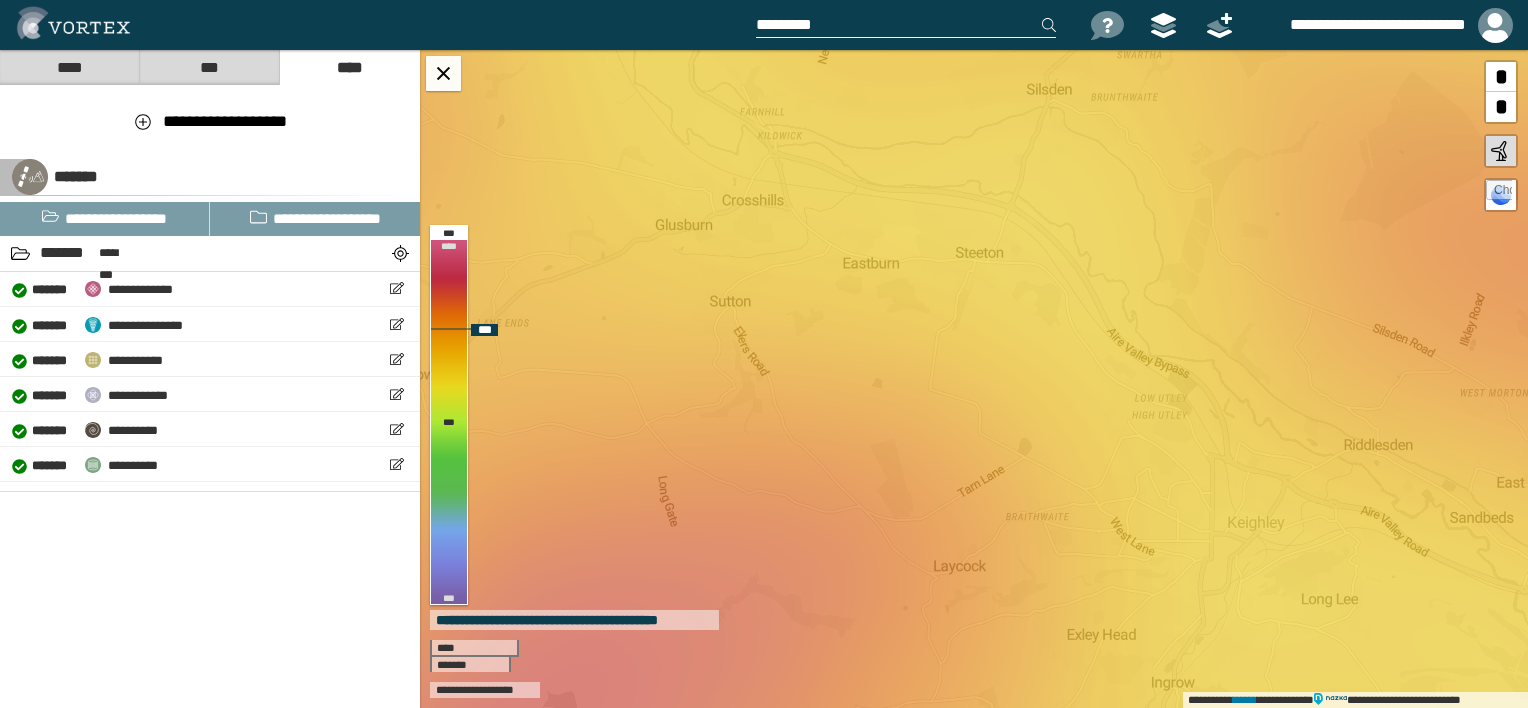 click on "**********" at bounding box center [974, 379] 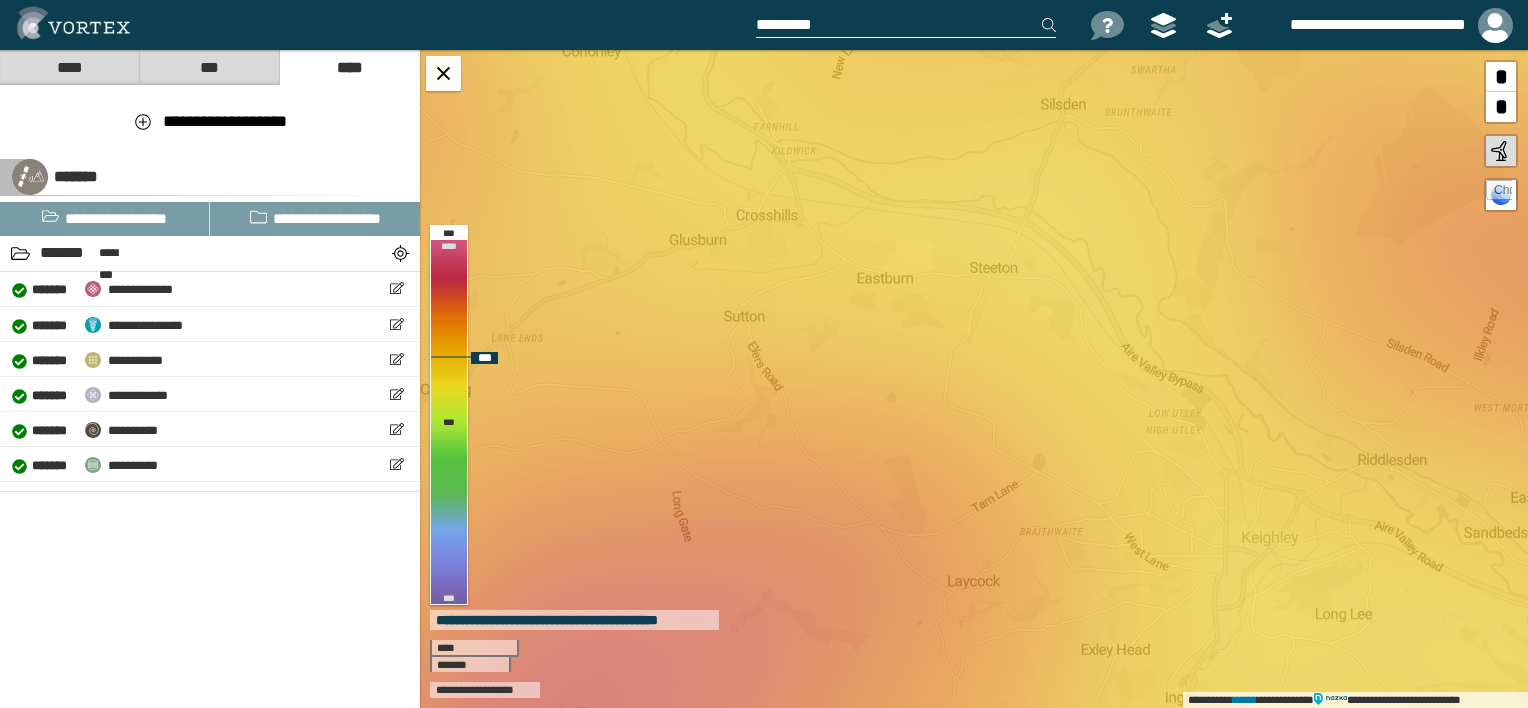 click on "**********" at bounding box center (974, 379) 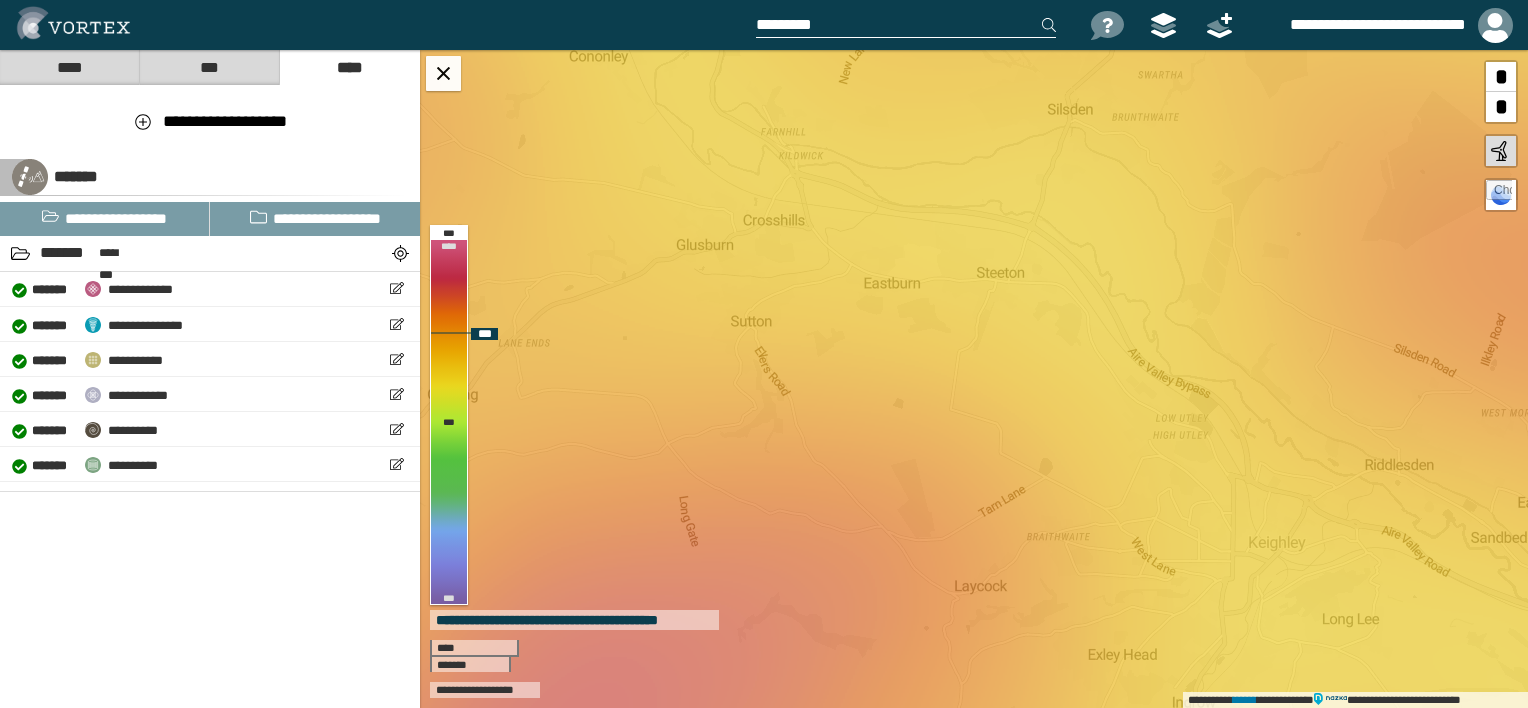drag, startPoint x: 936, startPoint y: 496, endPoint x: 896, endPoint y: 421, distance: 85 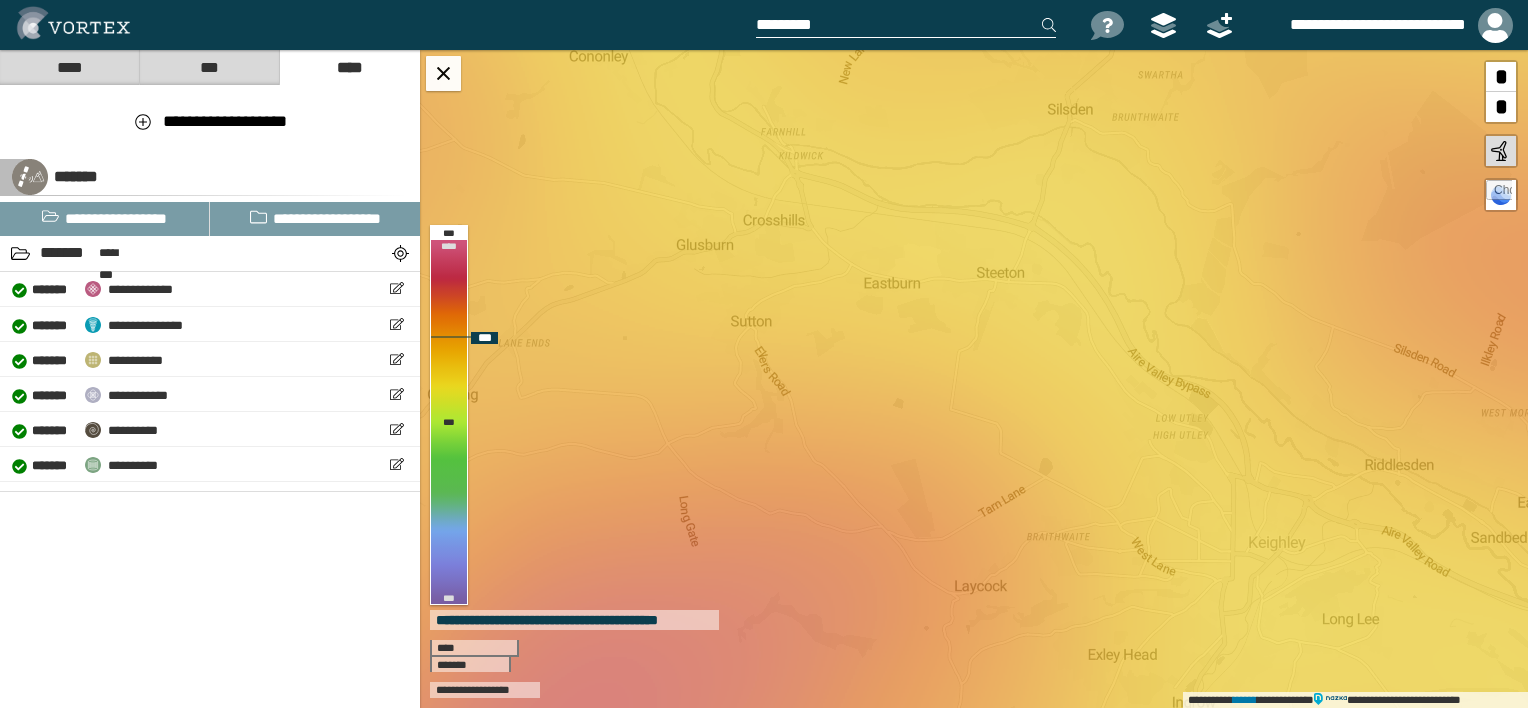 click on "**********" at bounding box center (974, 379) 